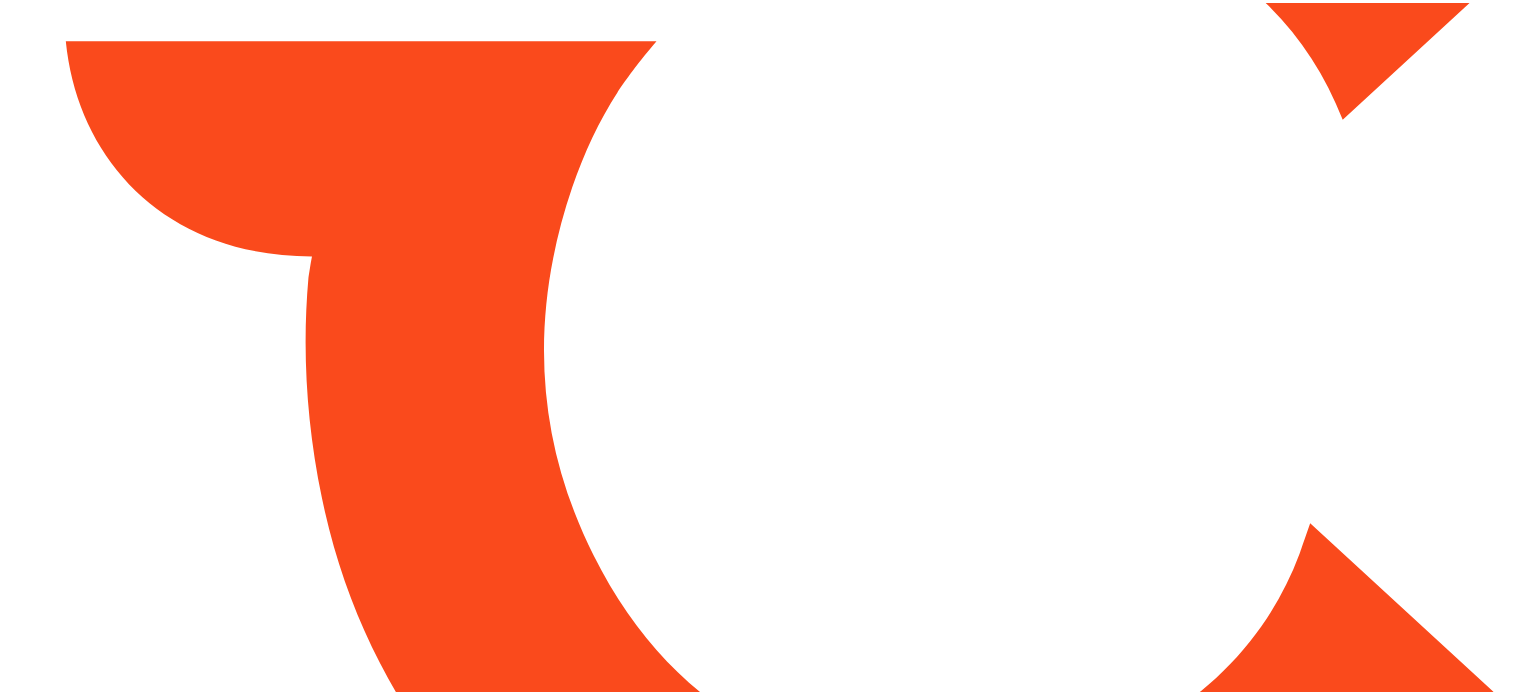 scroll, scrollTop: 0, scrollLeft: 0, axis: both 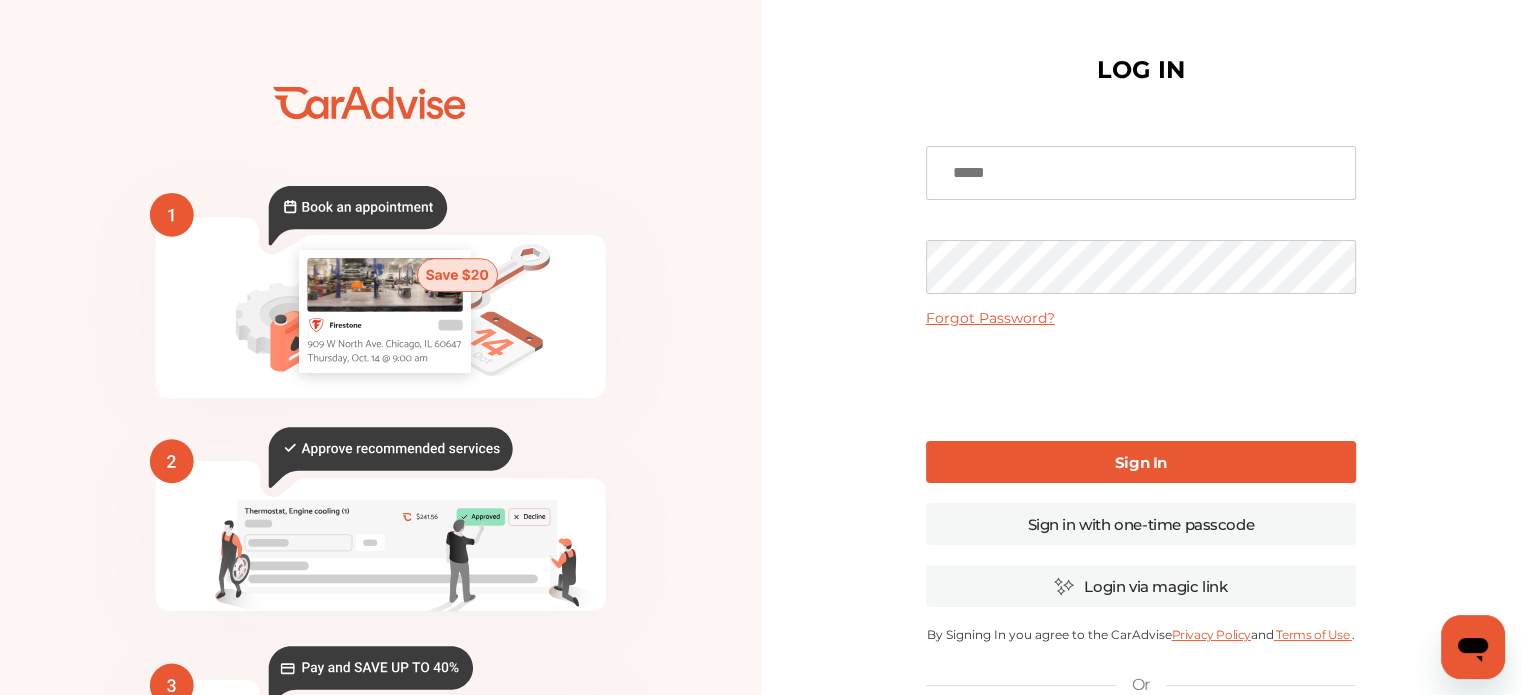 click at bounding box center [1141, 173] 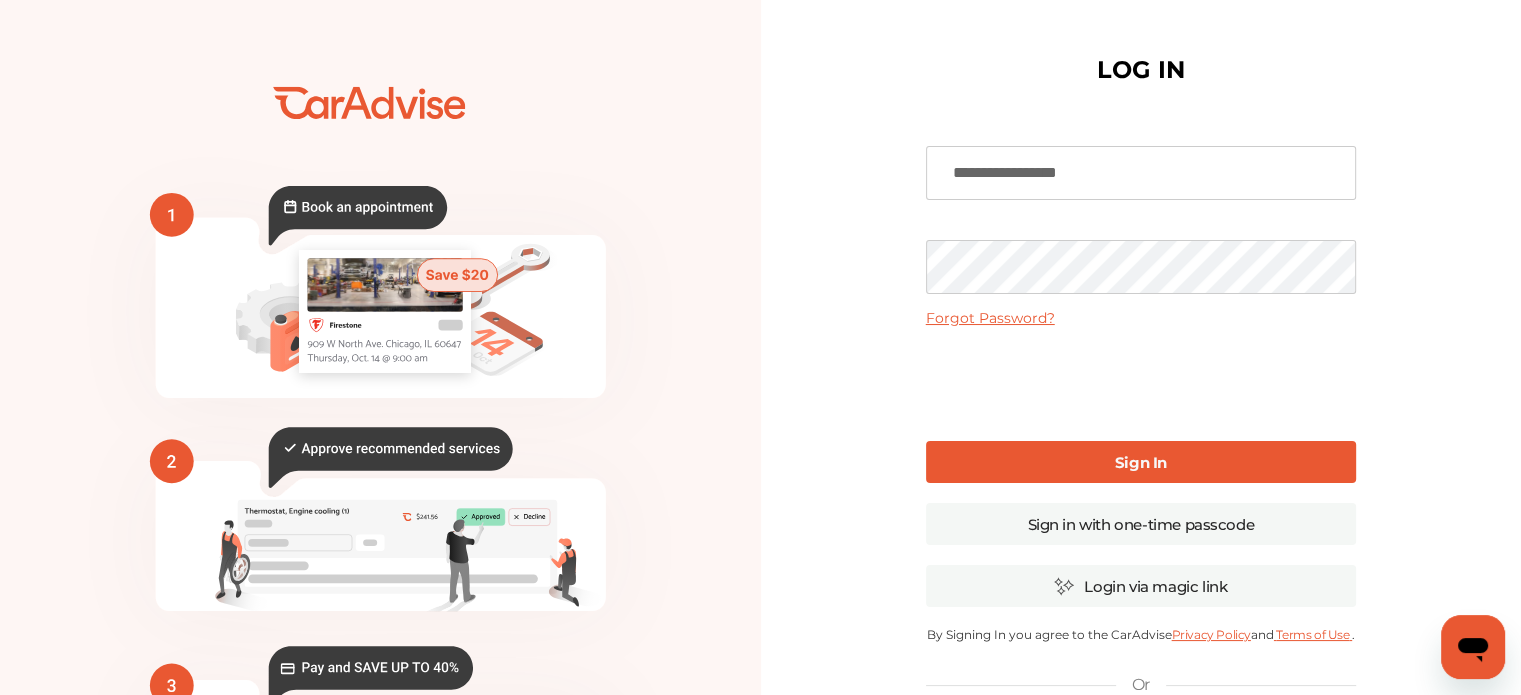 type on "**********" 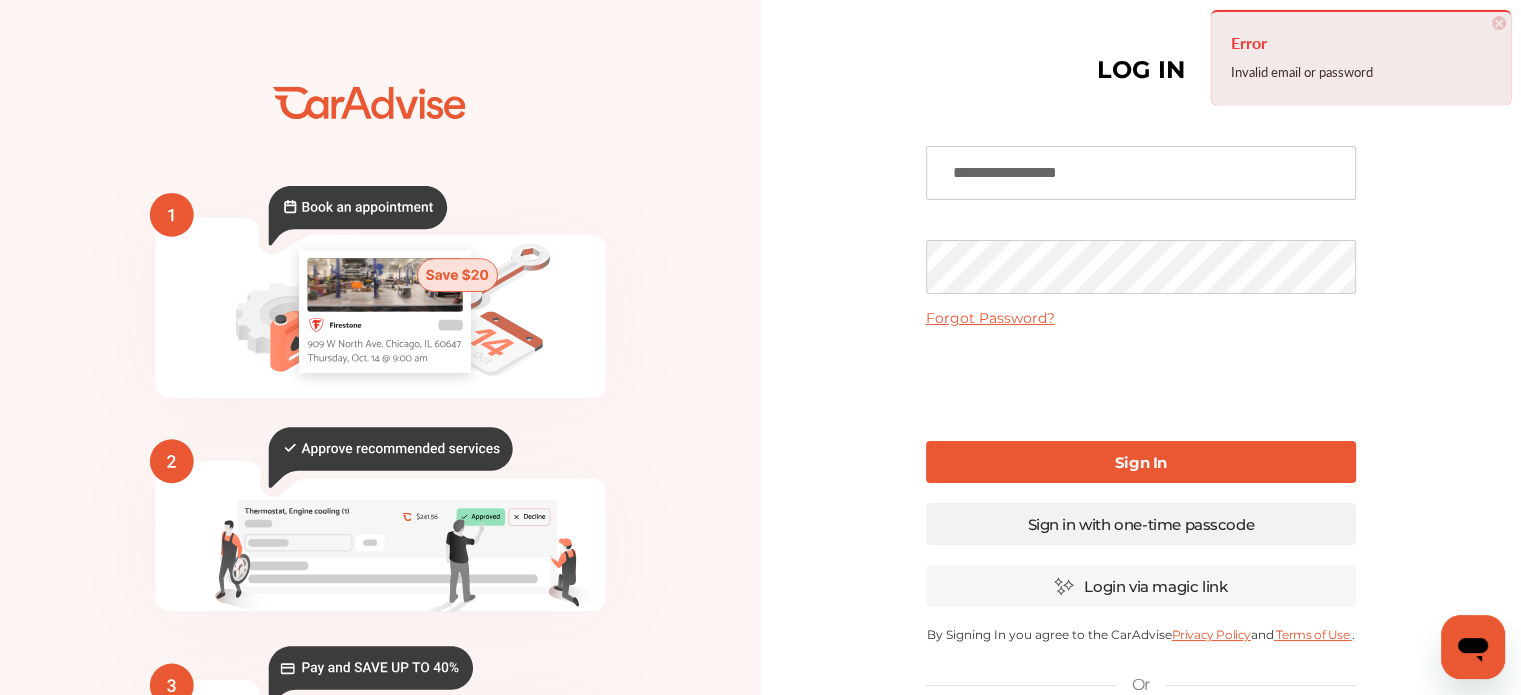 click on "Sign in with one-time passcode" at bounding box center [1141, 524] 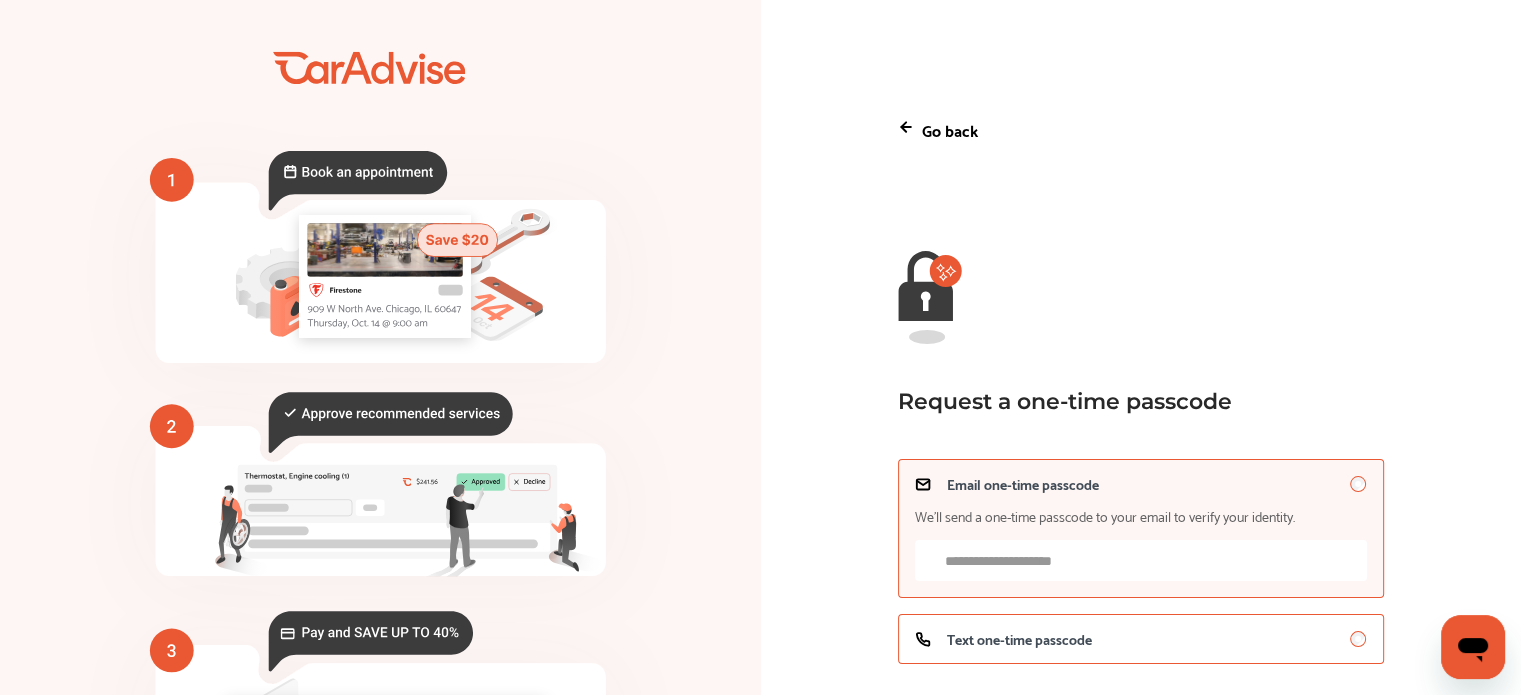 click on "Text one-time passcode" at bounding box center (1019, 639) 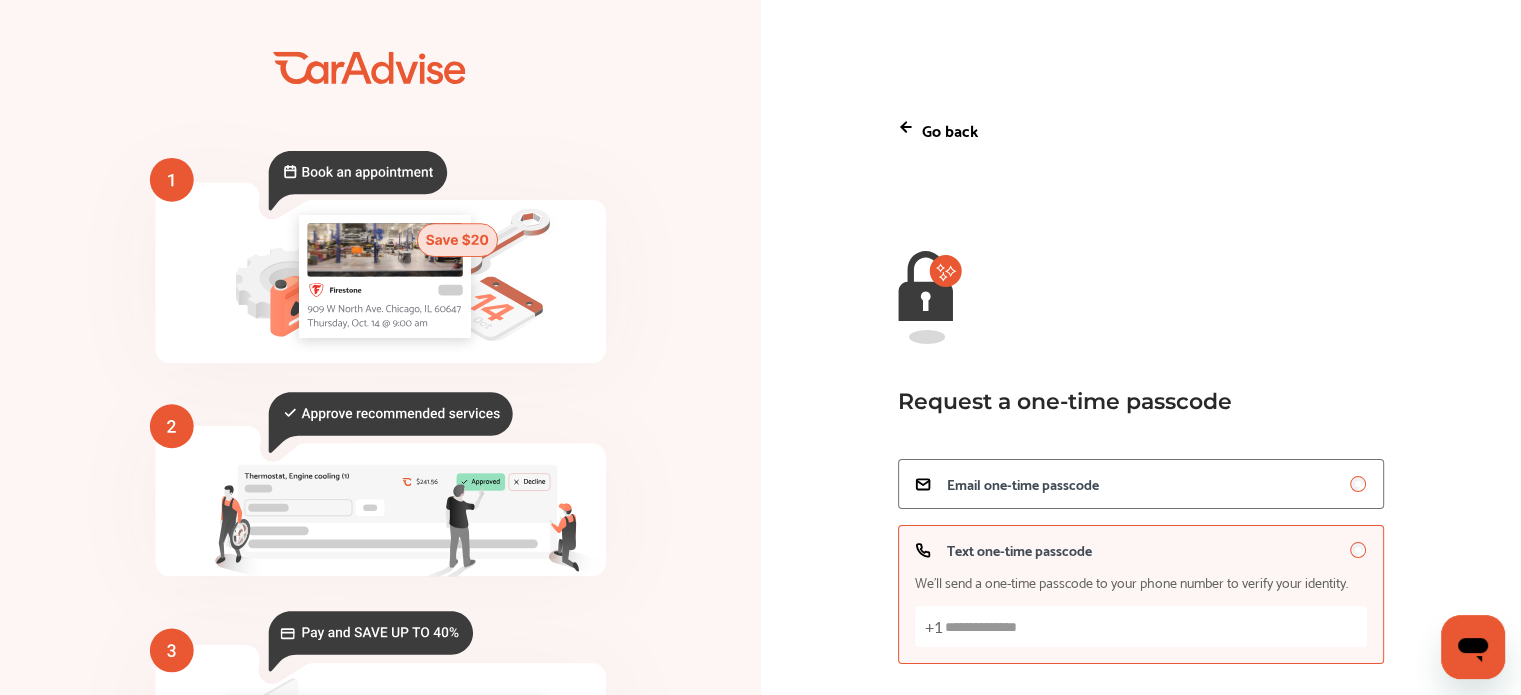 click on "Text one-time passcode We’ll send a one-time passcode to your phone number to verify your identity. +1" at bounding box center (1141, 626) 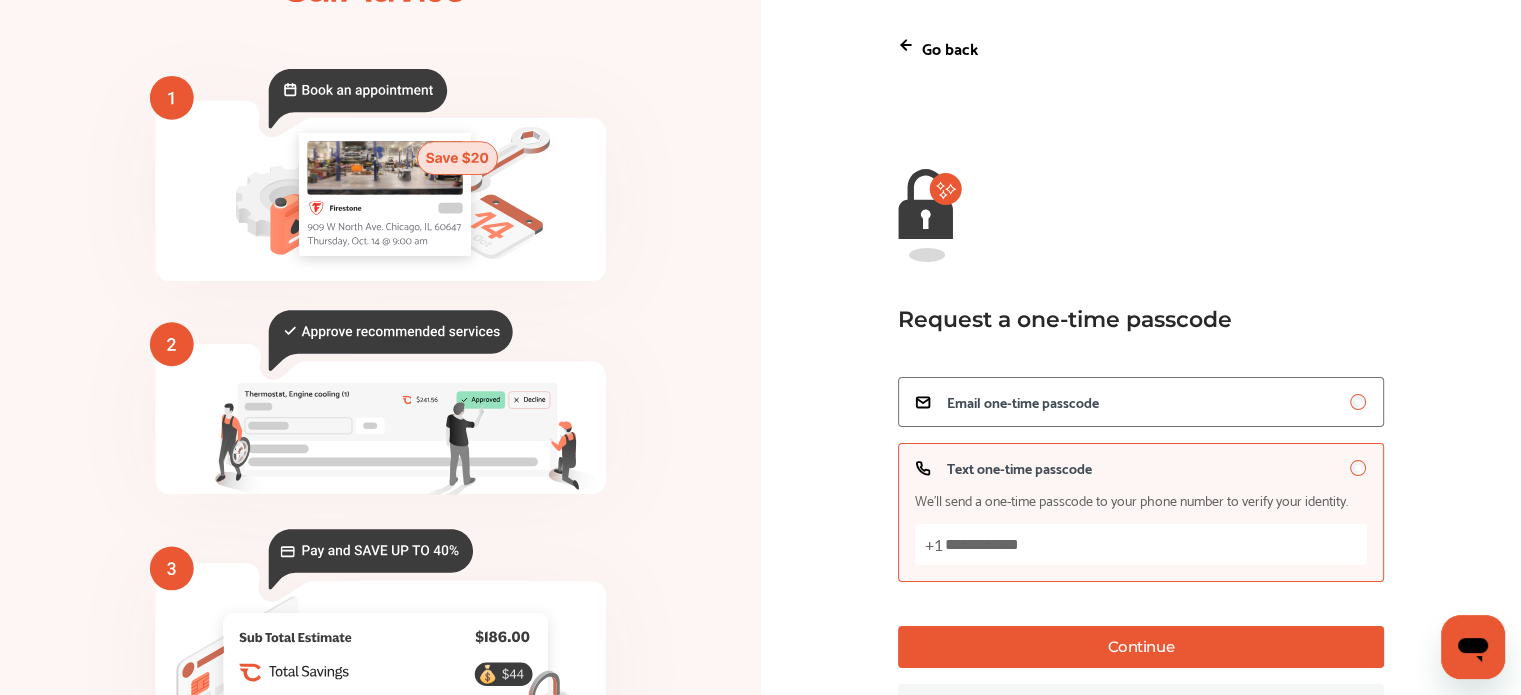 scroll, scrollTop: 84, scrollLeft: 0, axis: vertical 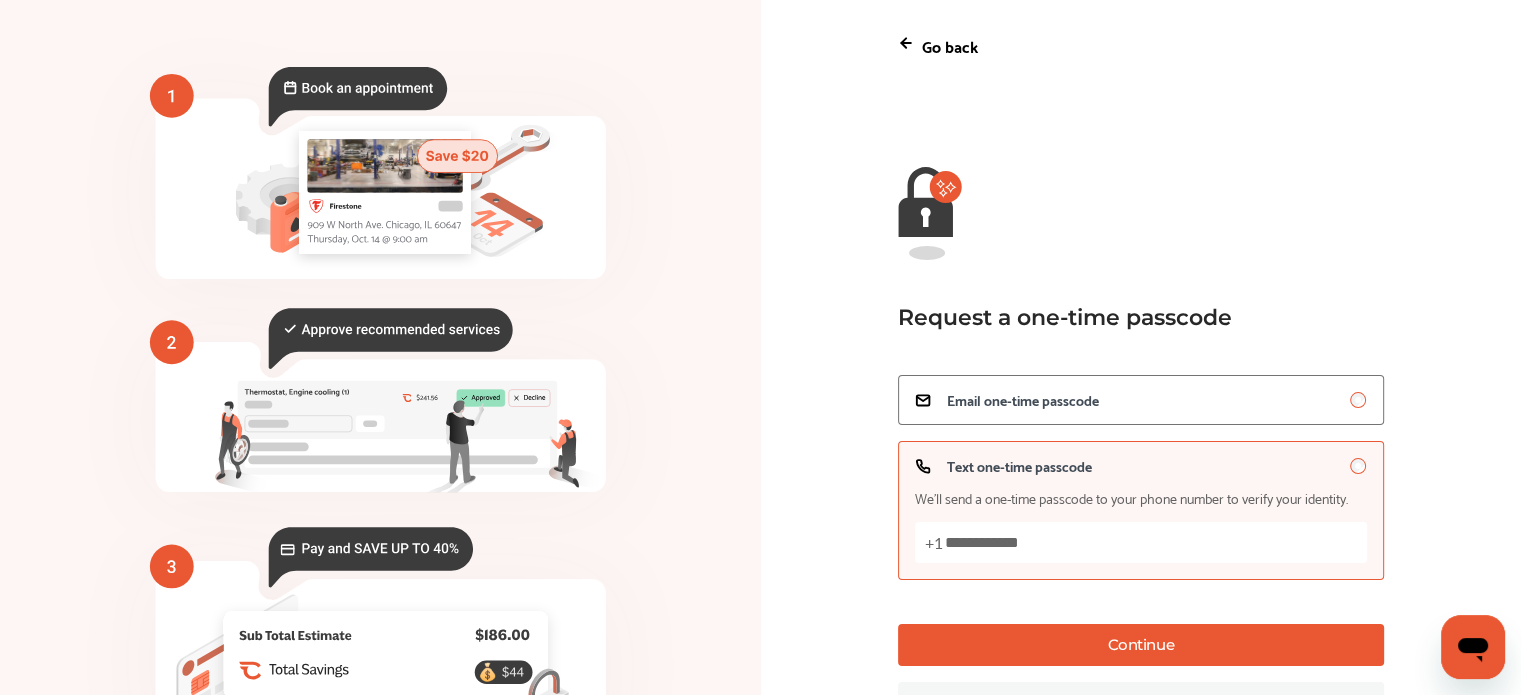 type on "**********" 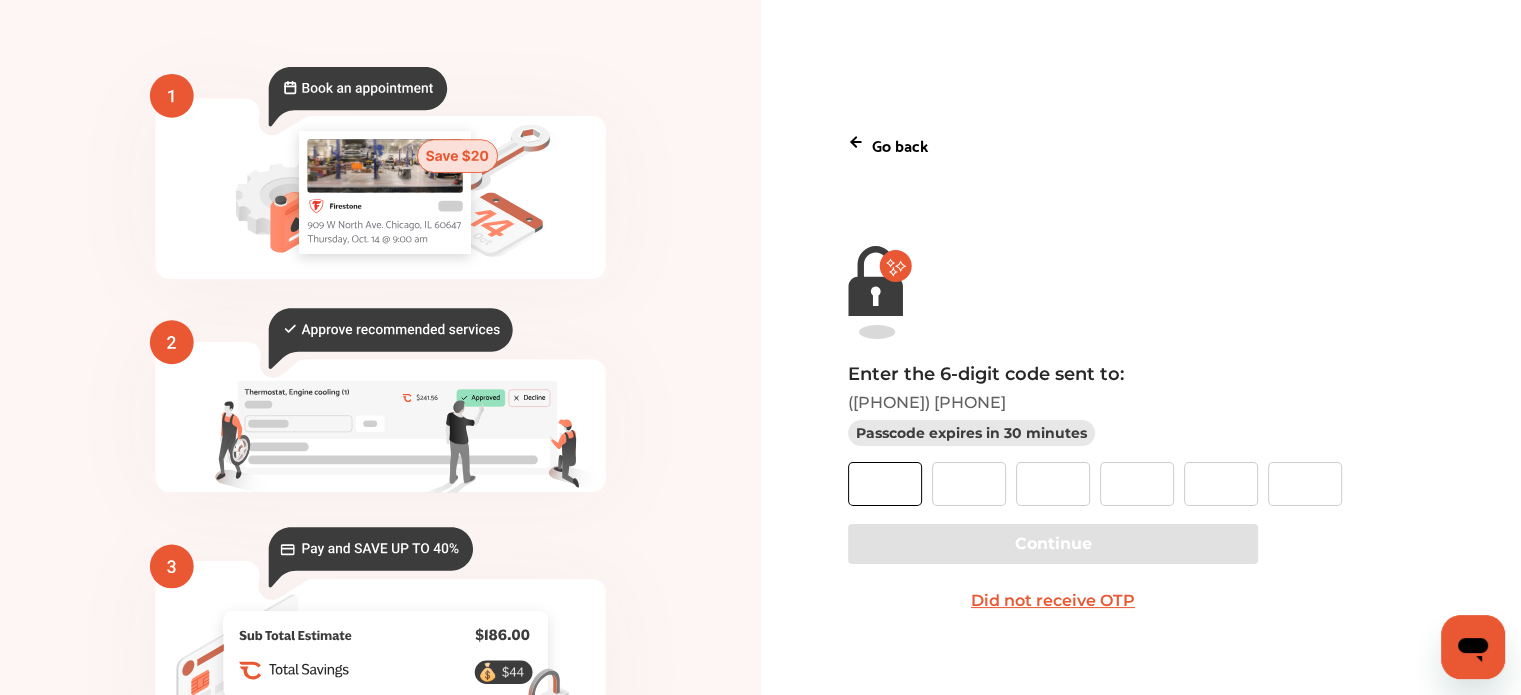 click at bounding box center (885, 484) 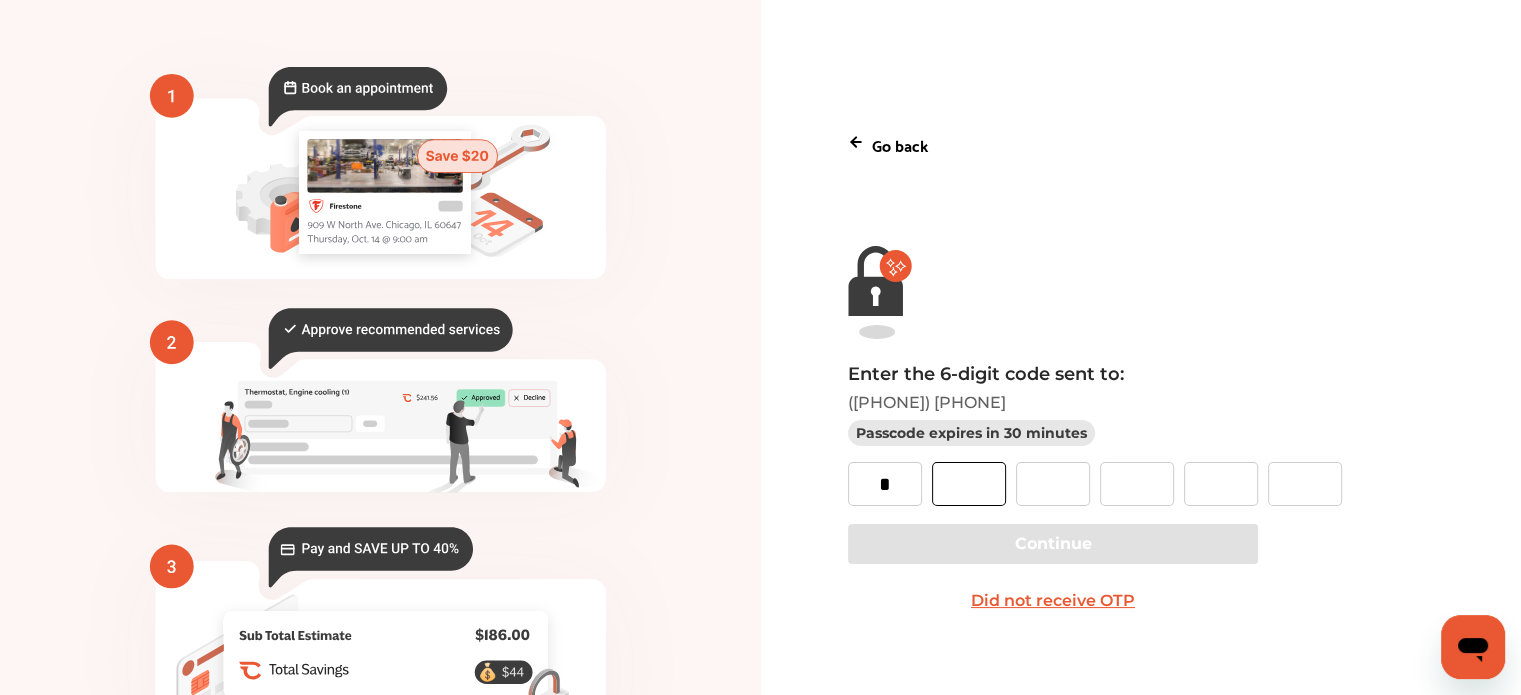 type on "*" 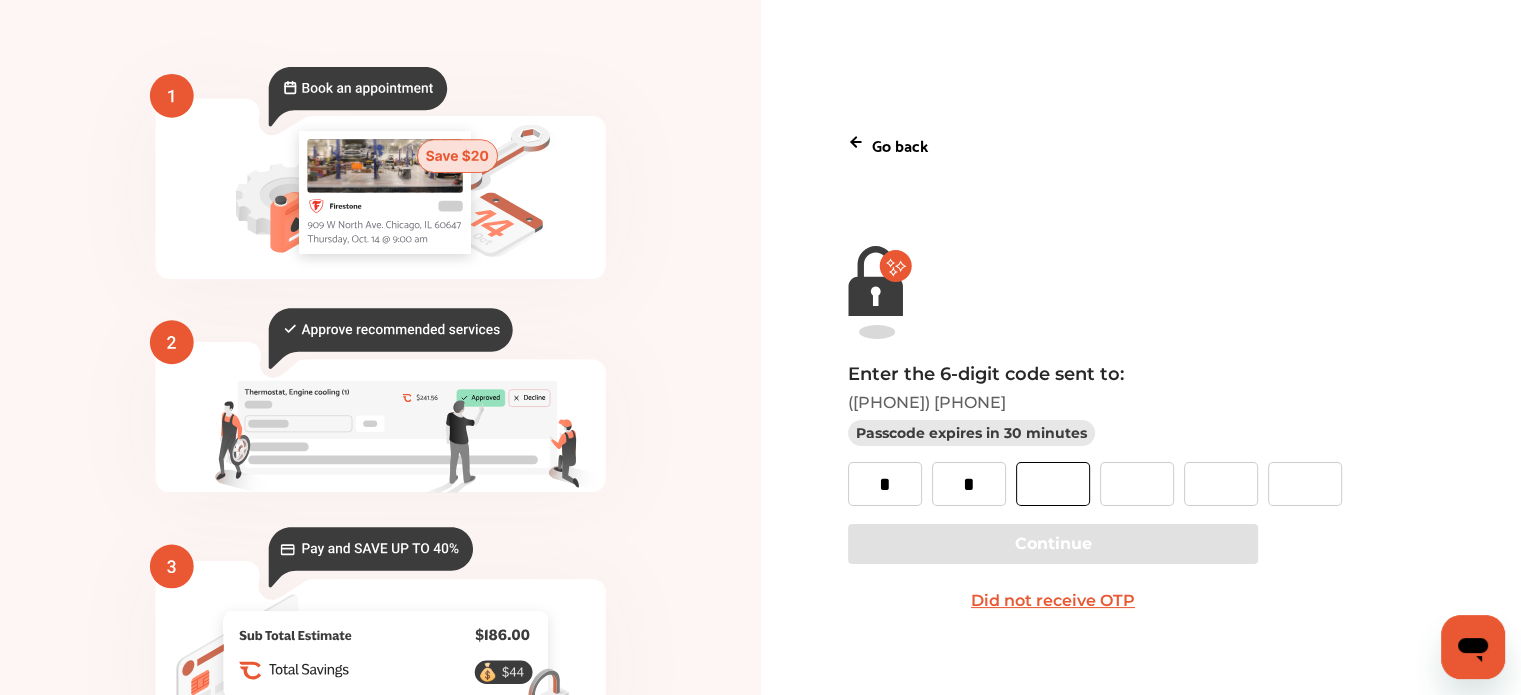 type on "*" 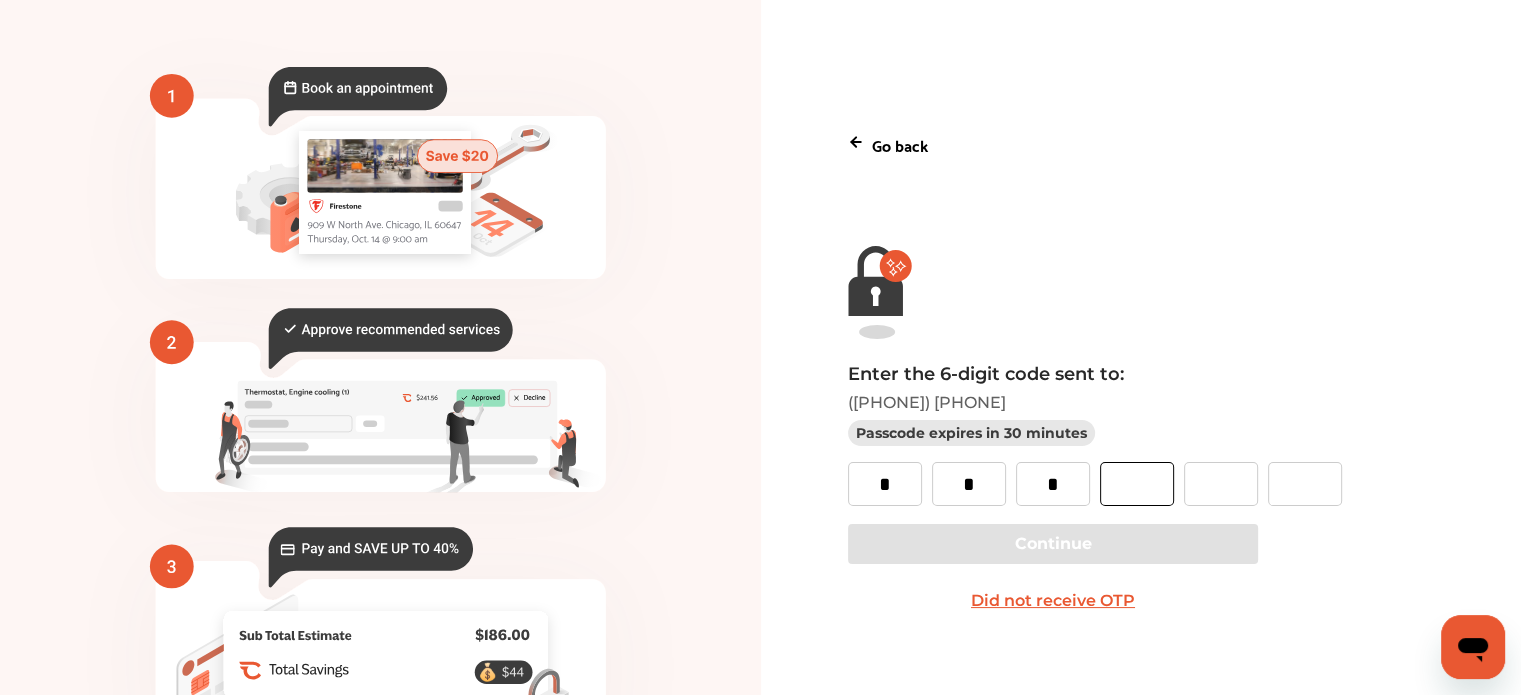 type on "*" 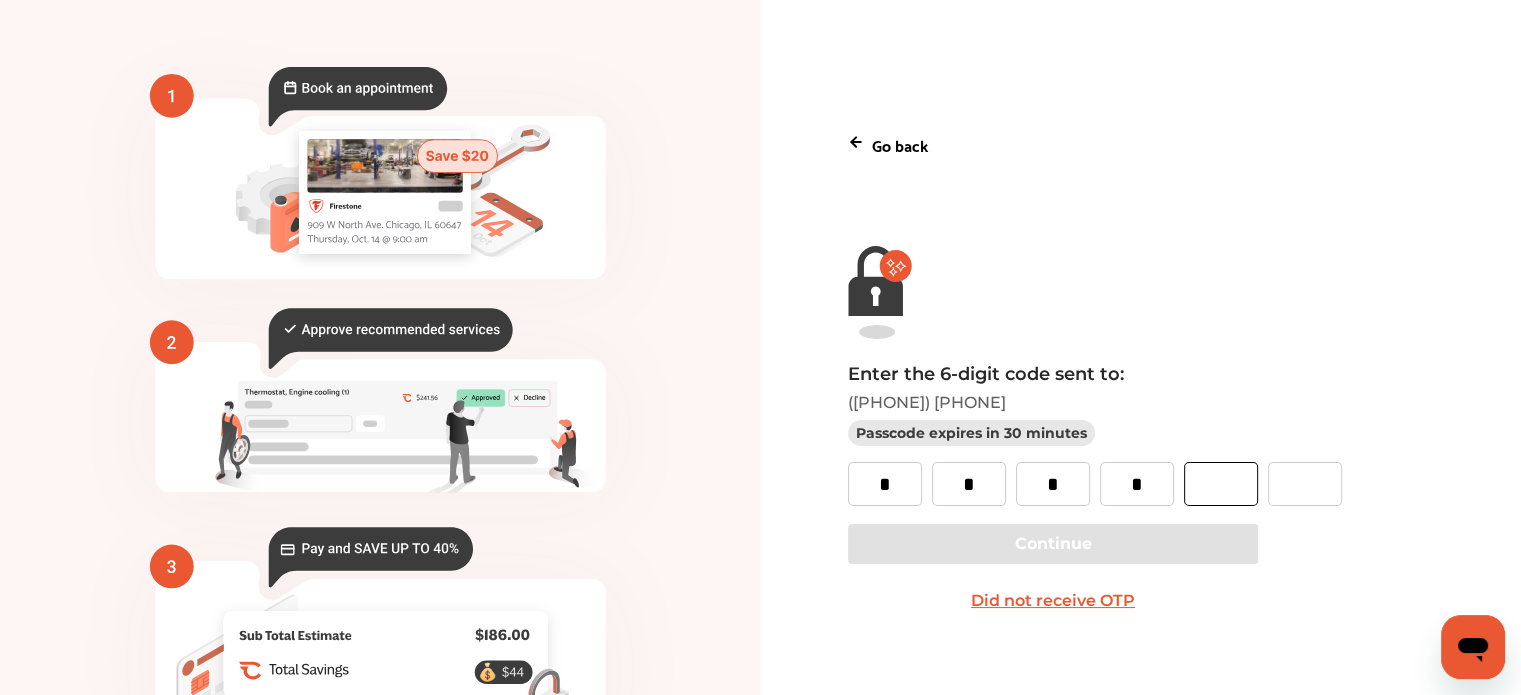 type on "*" 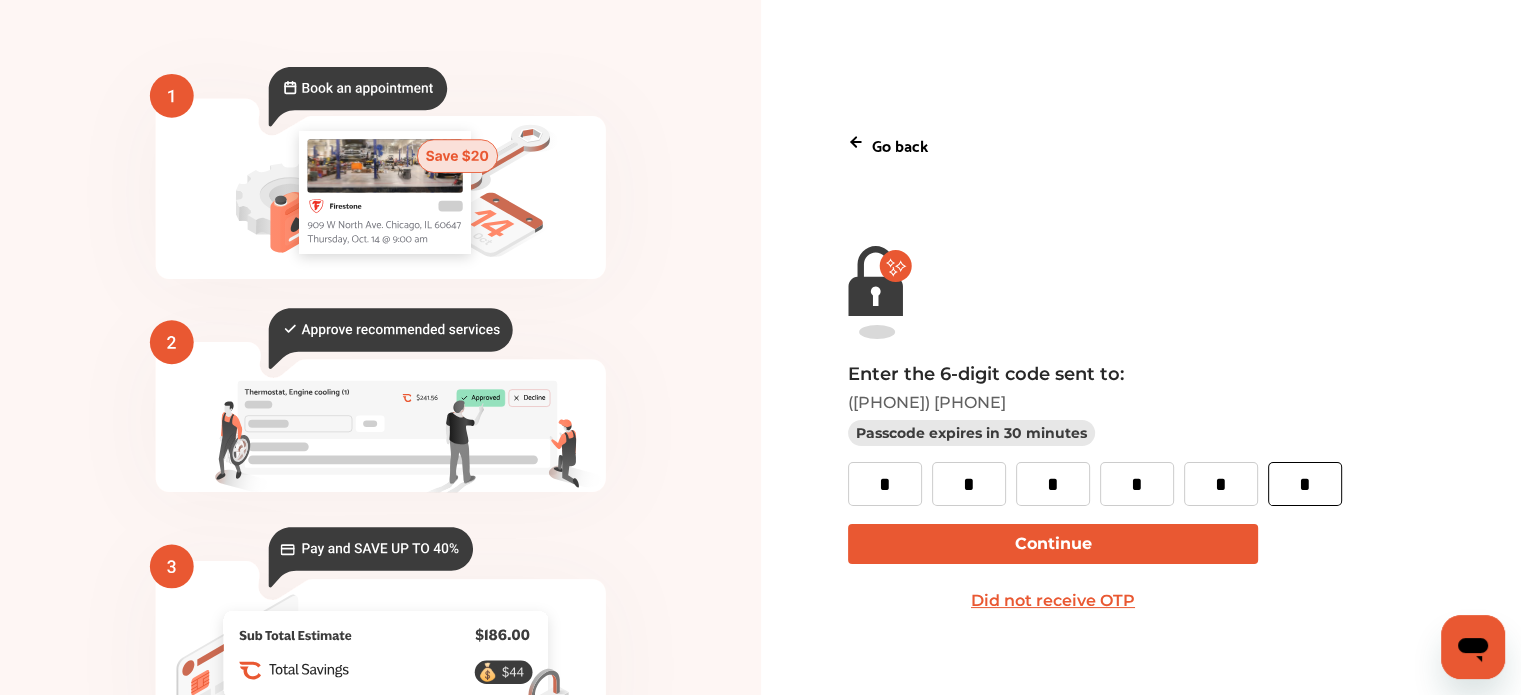 type on "*" 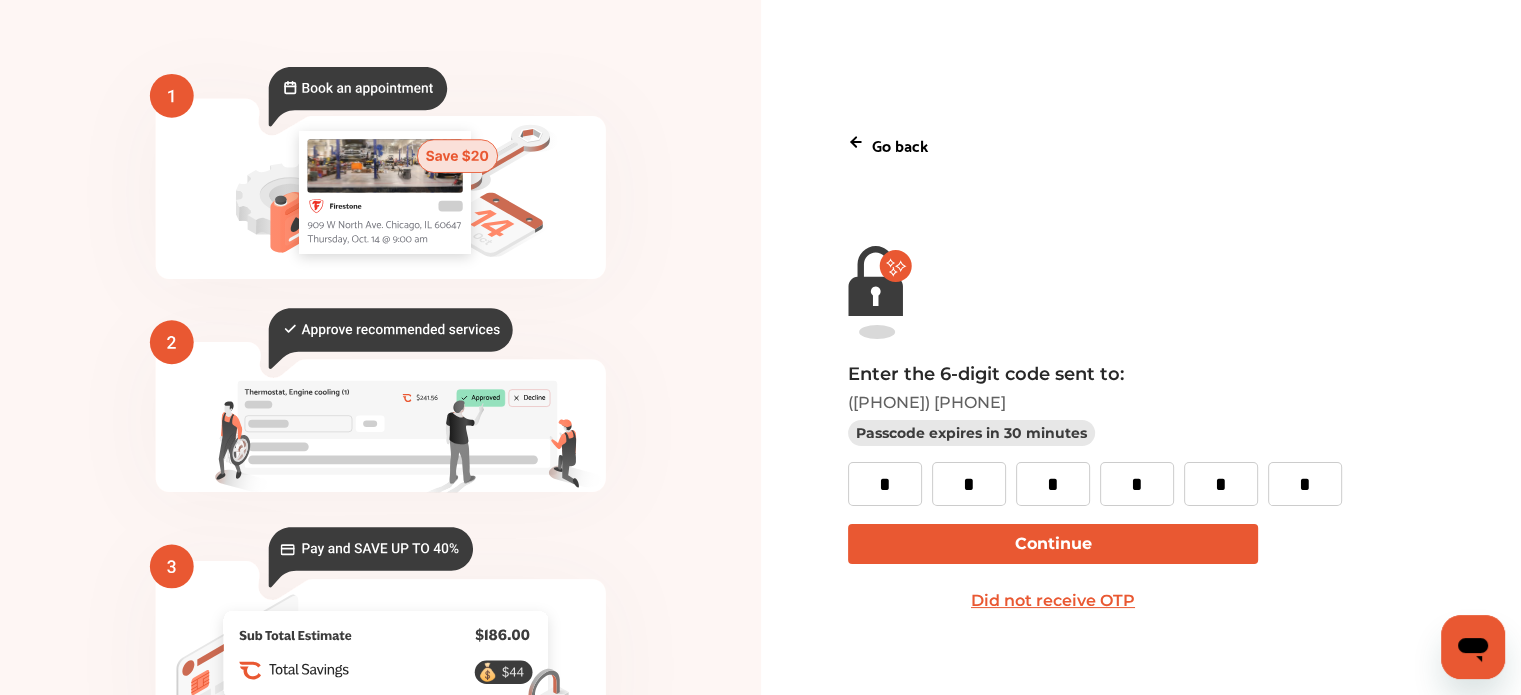 click on "Continue" at bounding box center [1053, 544] 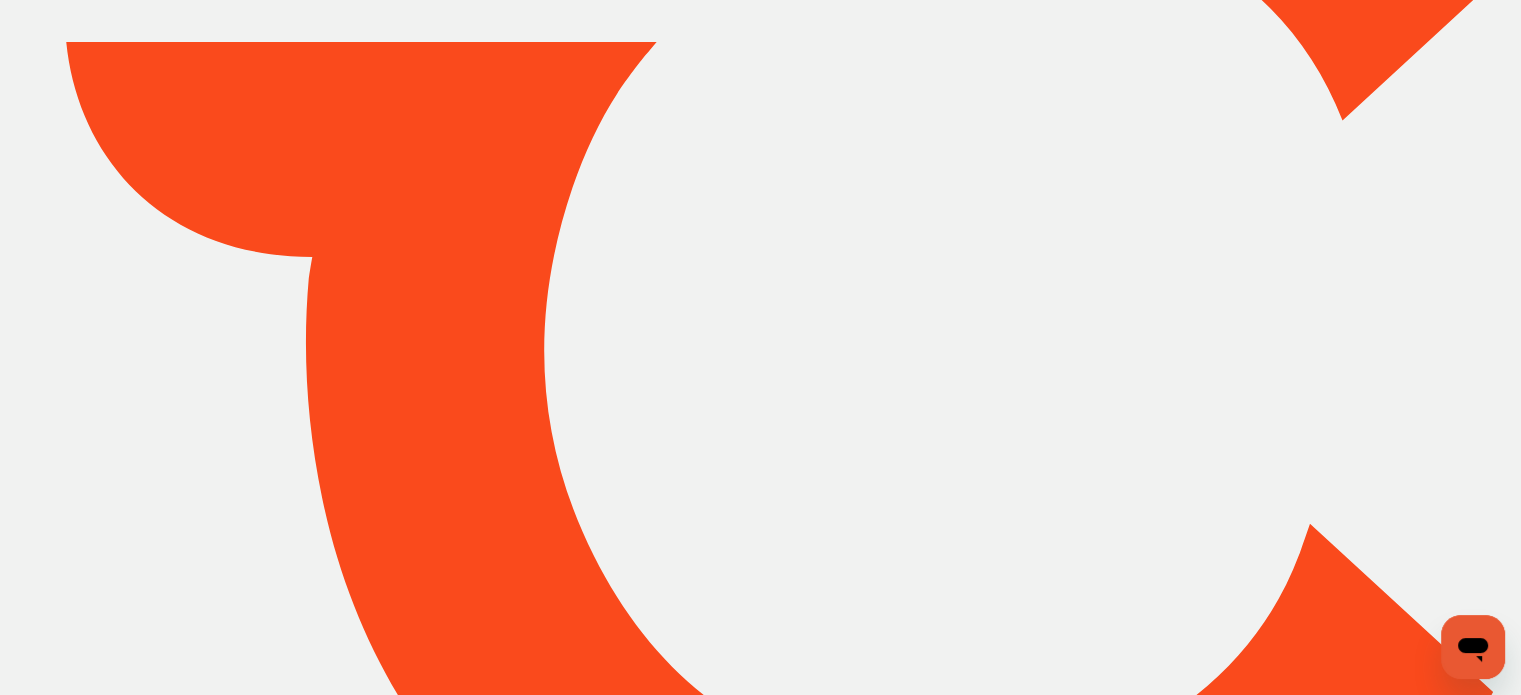 scroll, scrollTop: 0, scrollLeft: 0, axis: both 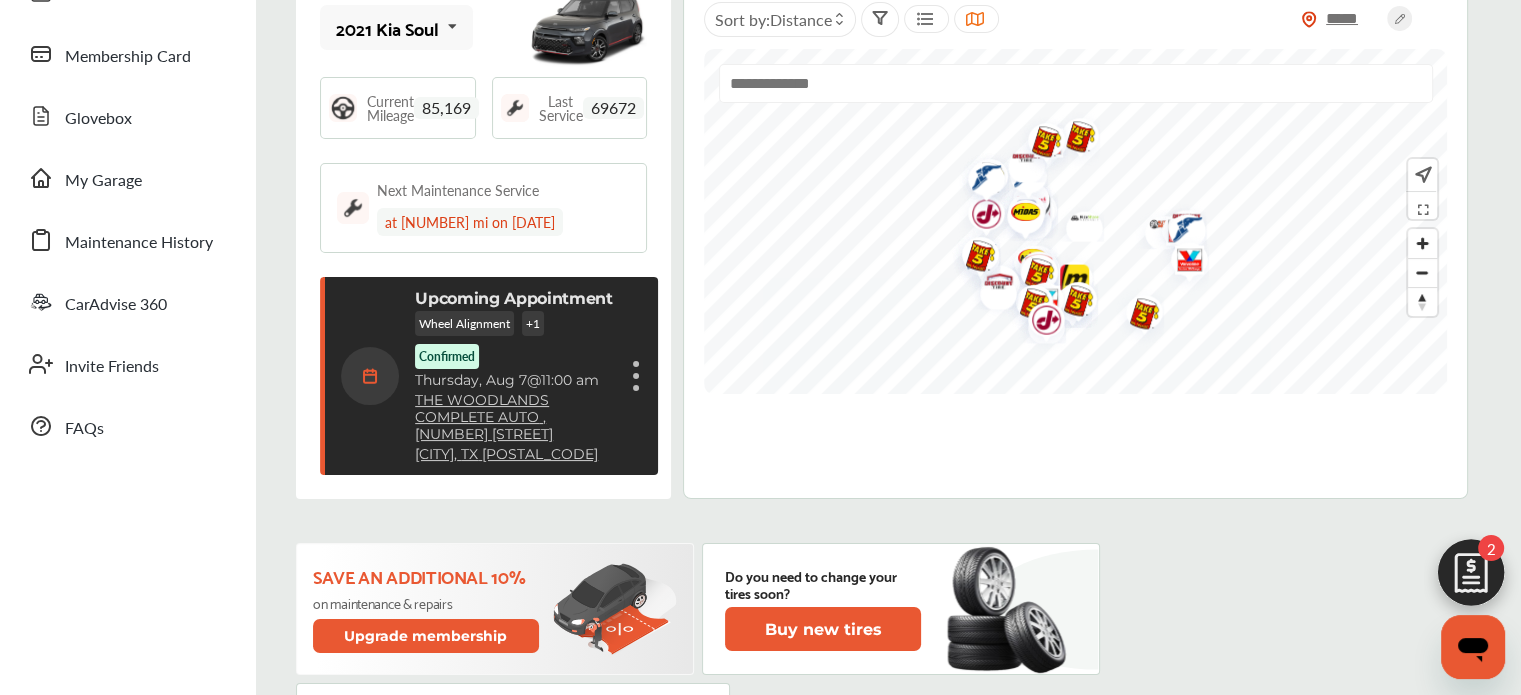 click on "Cancel appointment Modify appointment Show details" at bounding box center (636, 376) 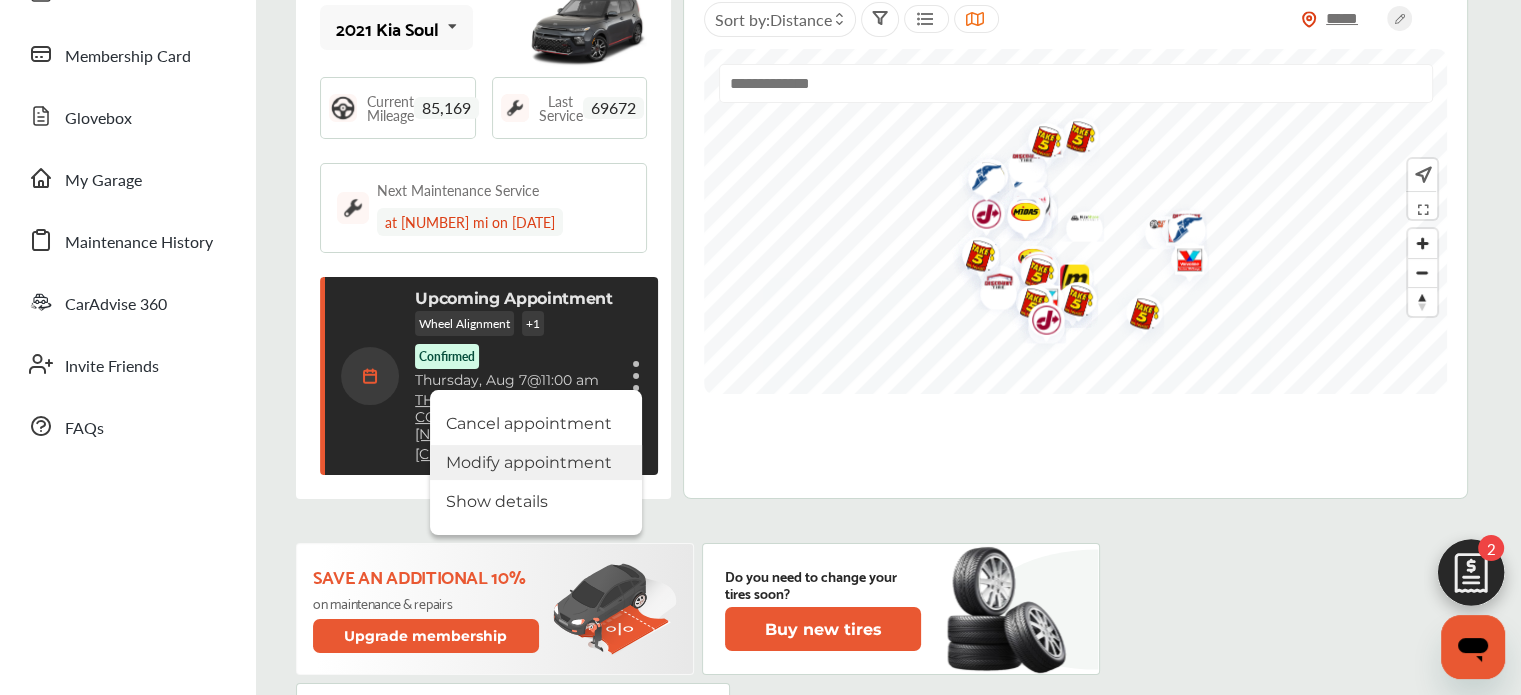 click on "Modify appointment" at bounding box center (536, 462) 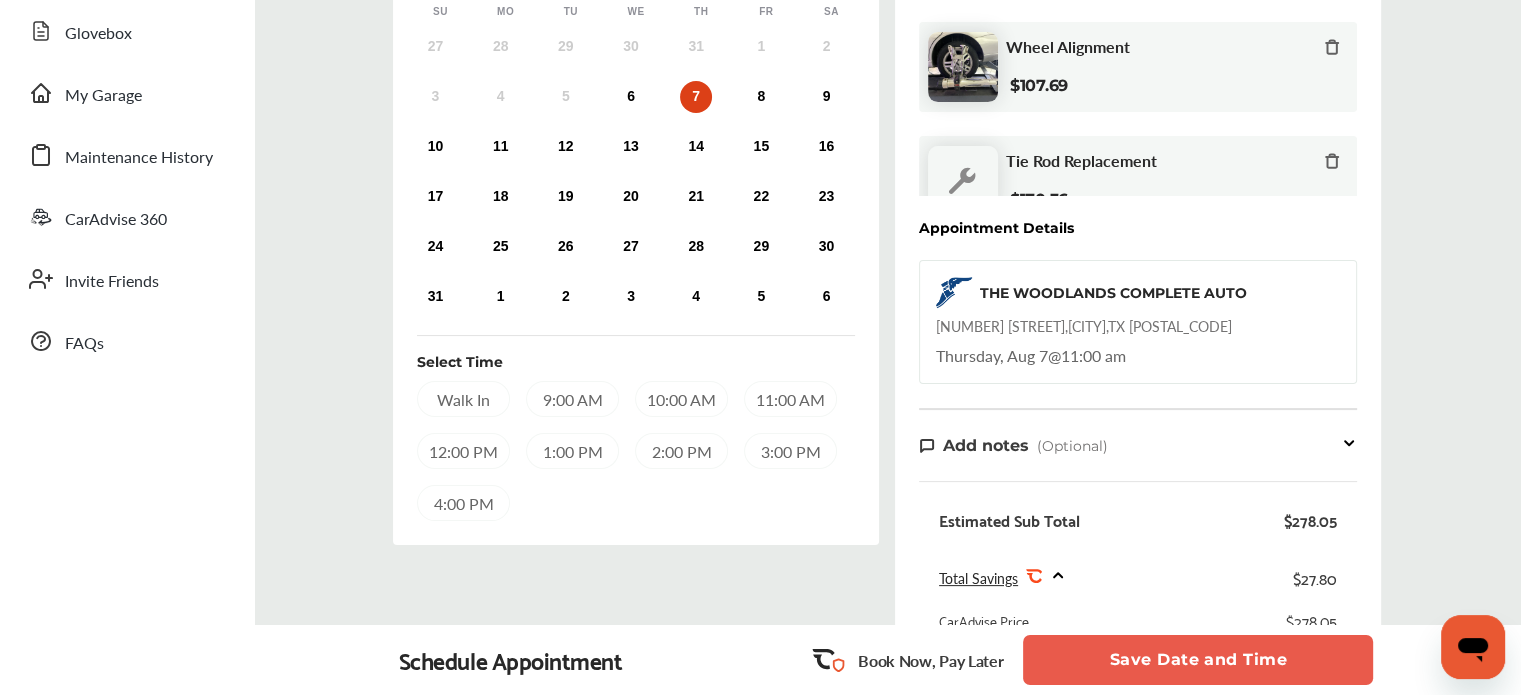 scroll, scrollTop: 319, scrollLeft: 0, axis: vertical 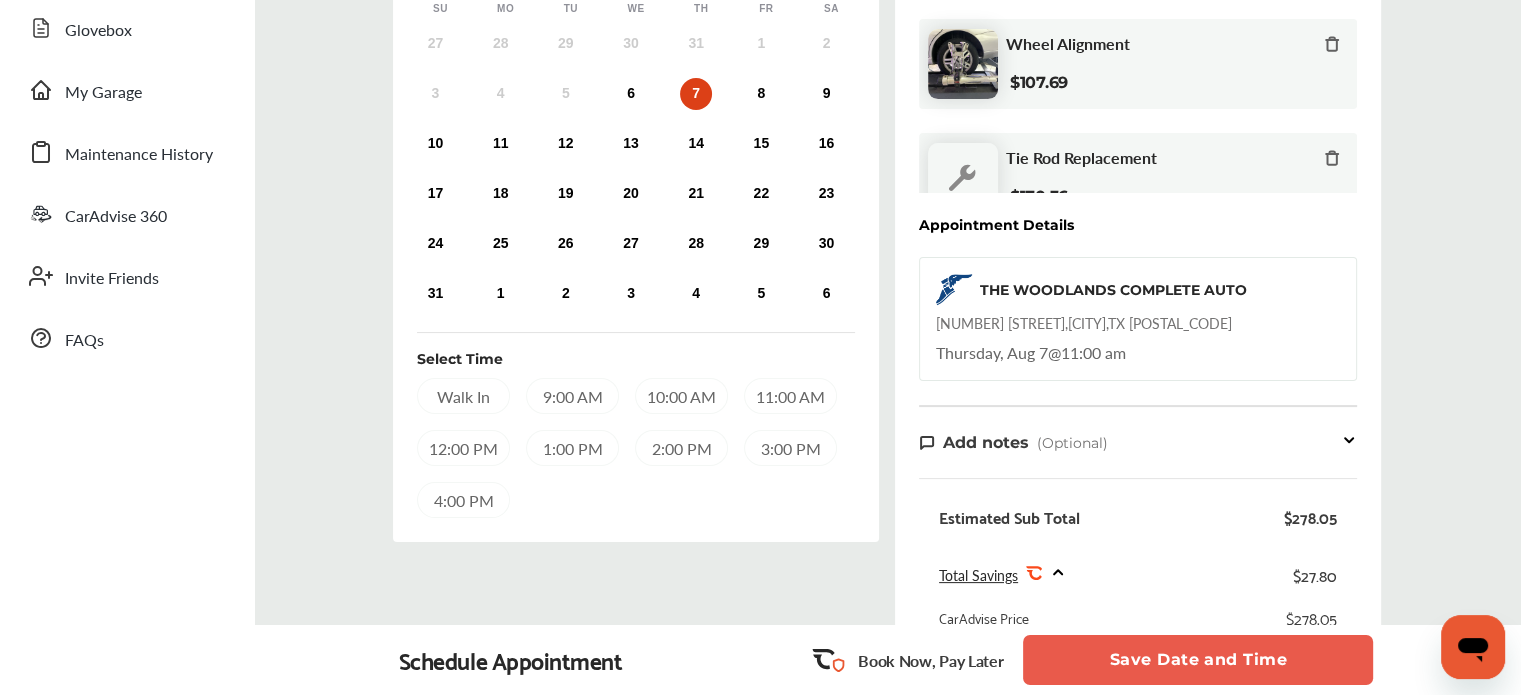 click on "1:00 PM" at bounding box center [572, 448] 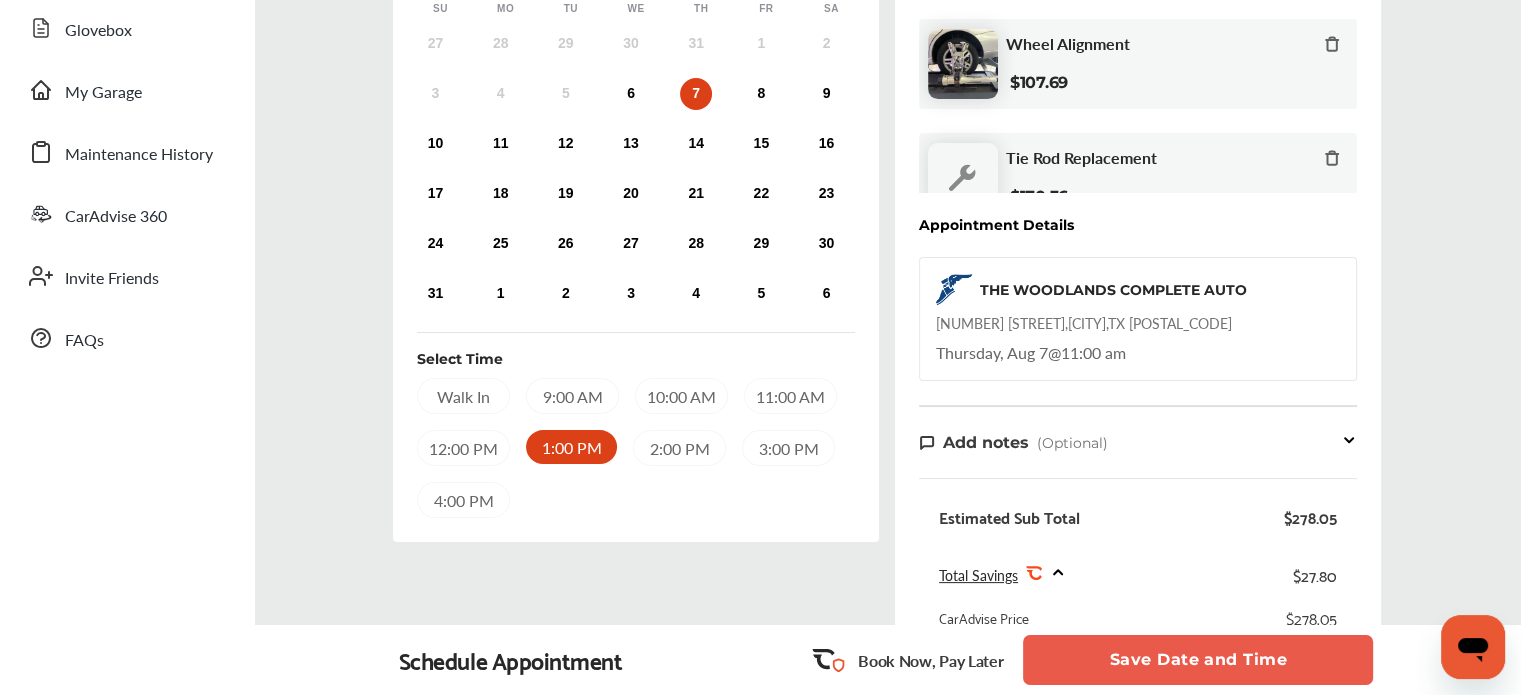 click on "Save Date and Time" at bounding box center (1198, 660) 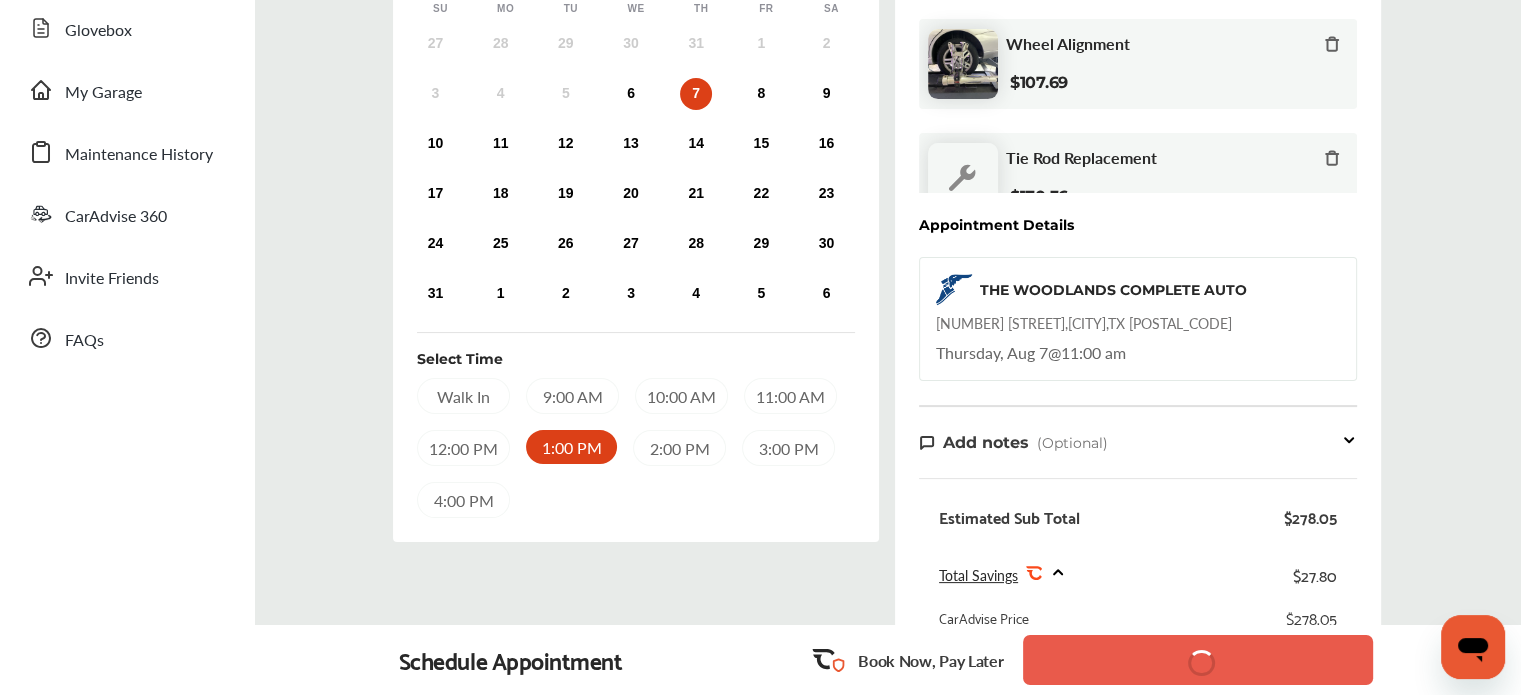 scroll, scrollTop: 0, scrollLeft: 0, axis: both 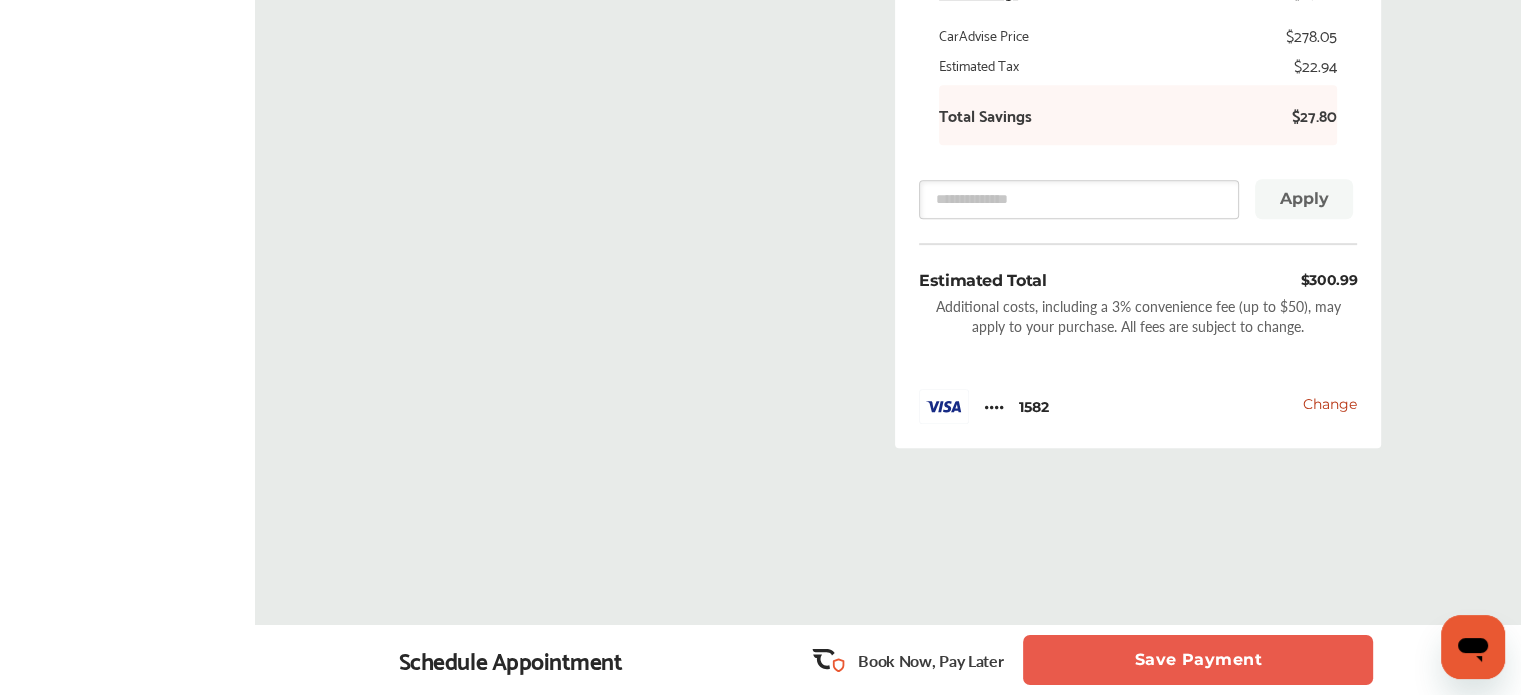click on "Save Payment" at bounding box center (1198, 660) 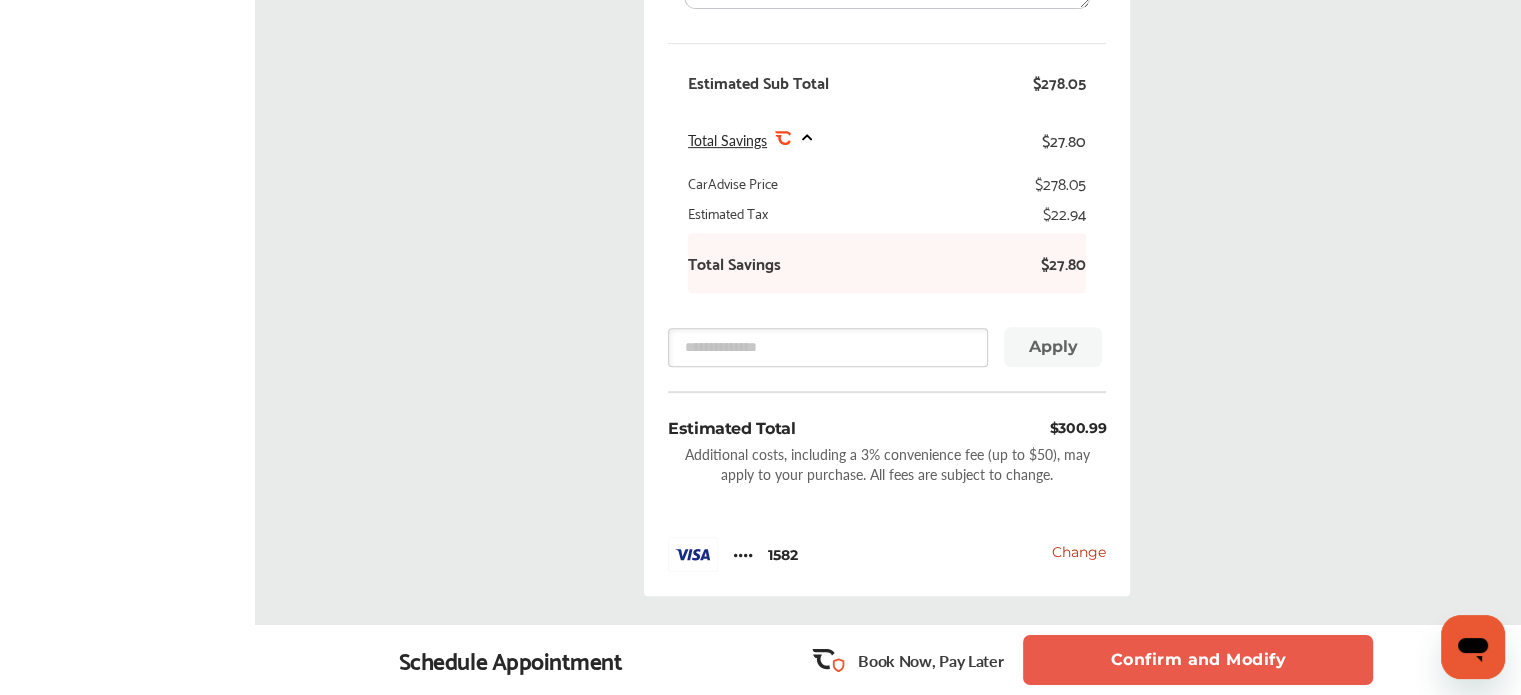 scroll, scrollTop: 0, scrollLeft: 0, axis: both 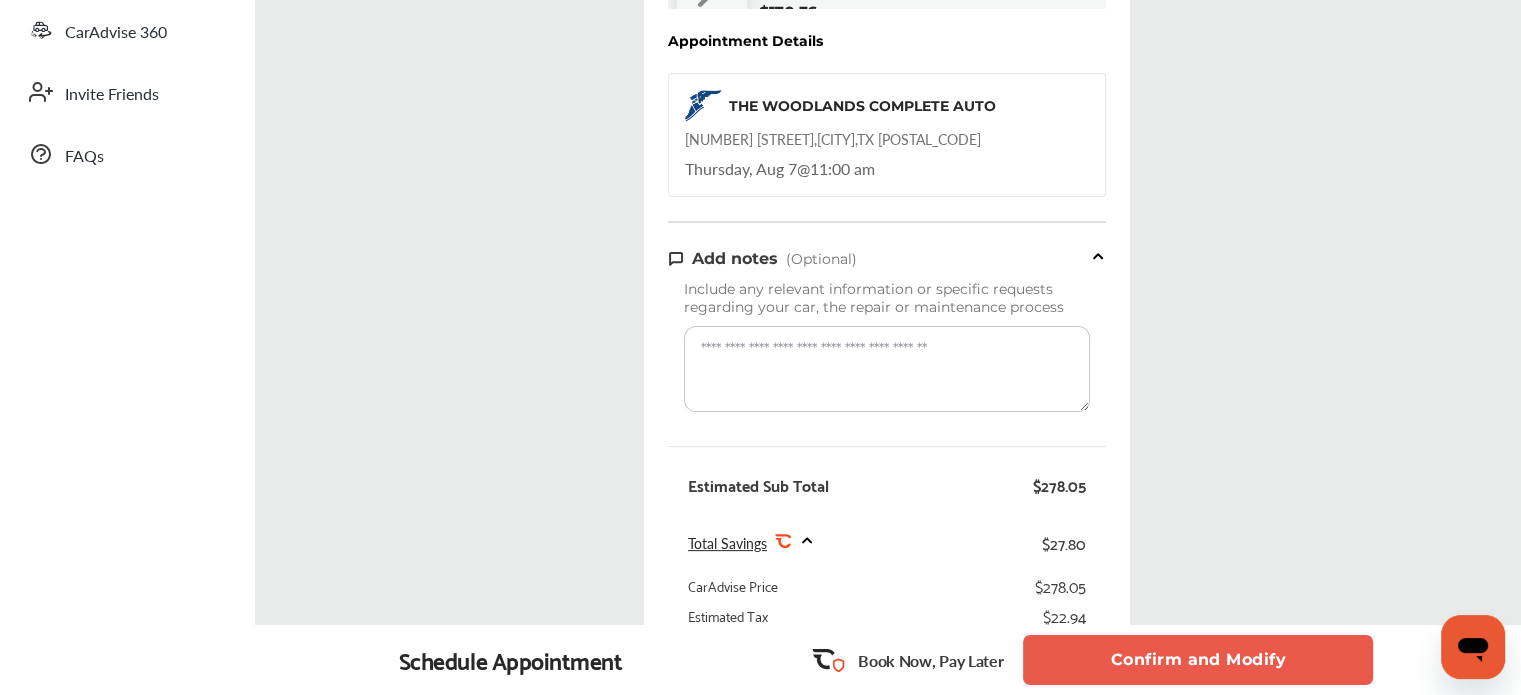 click on "Confirm and Modify" at bounding box center [1198, 660] 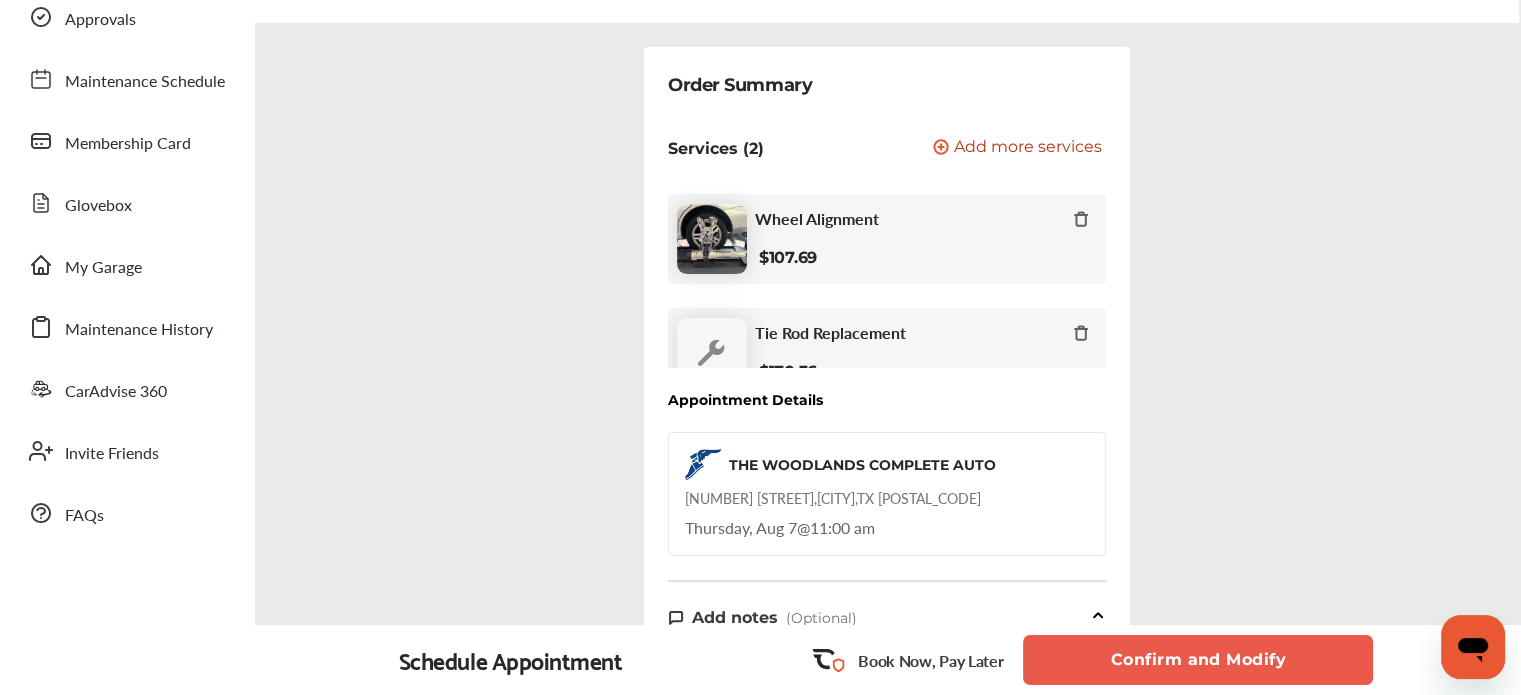scroll, scrollTop: 109, scrollLeft: 0, axis: vertical 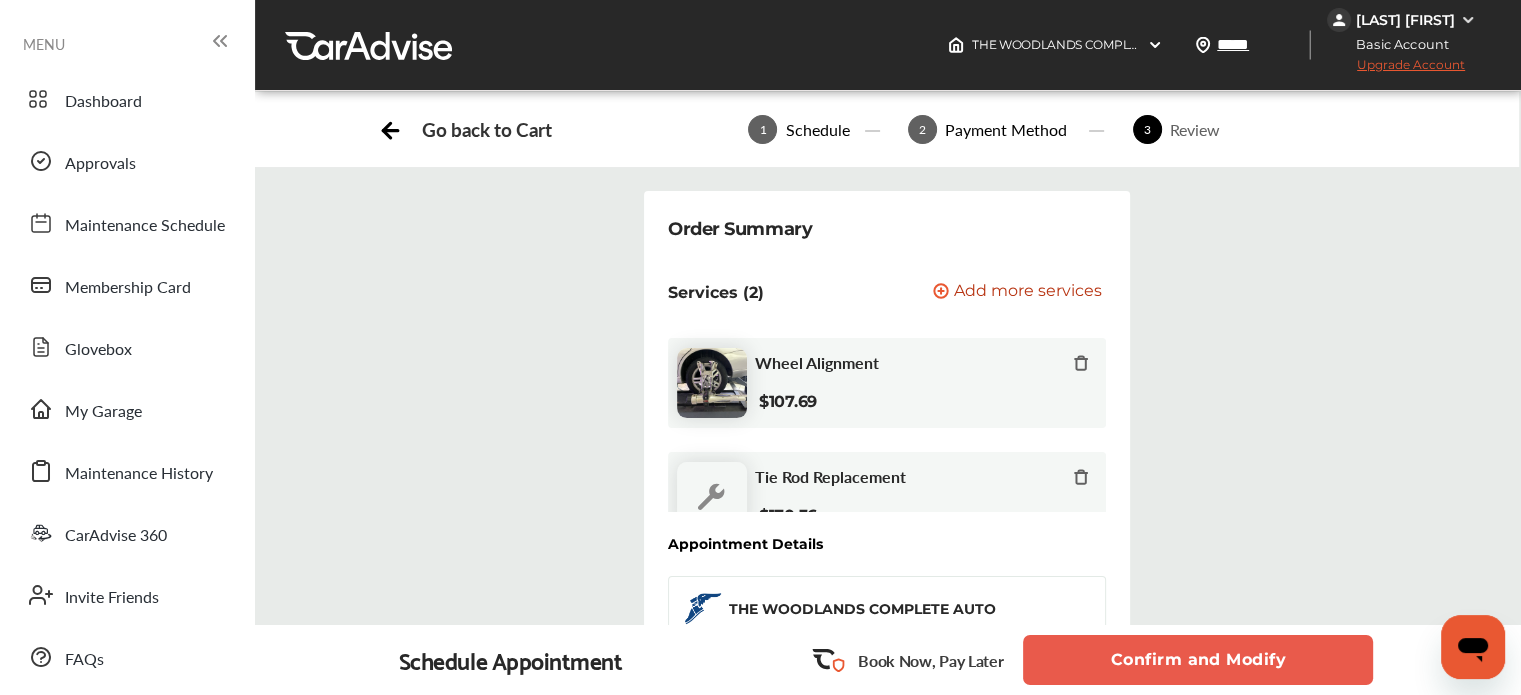 click on "Go back to Cart" at bounding box center (486, 129) 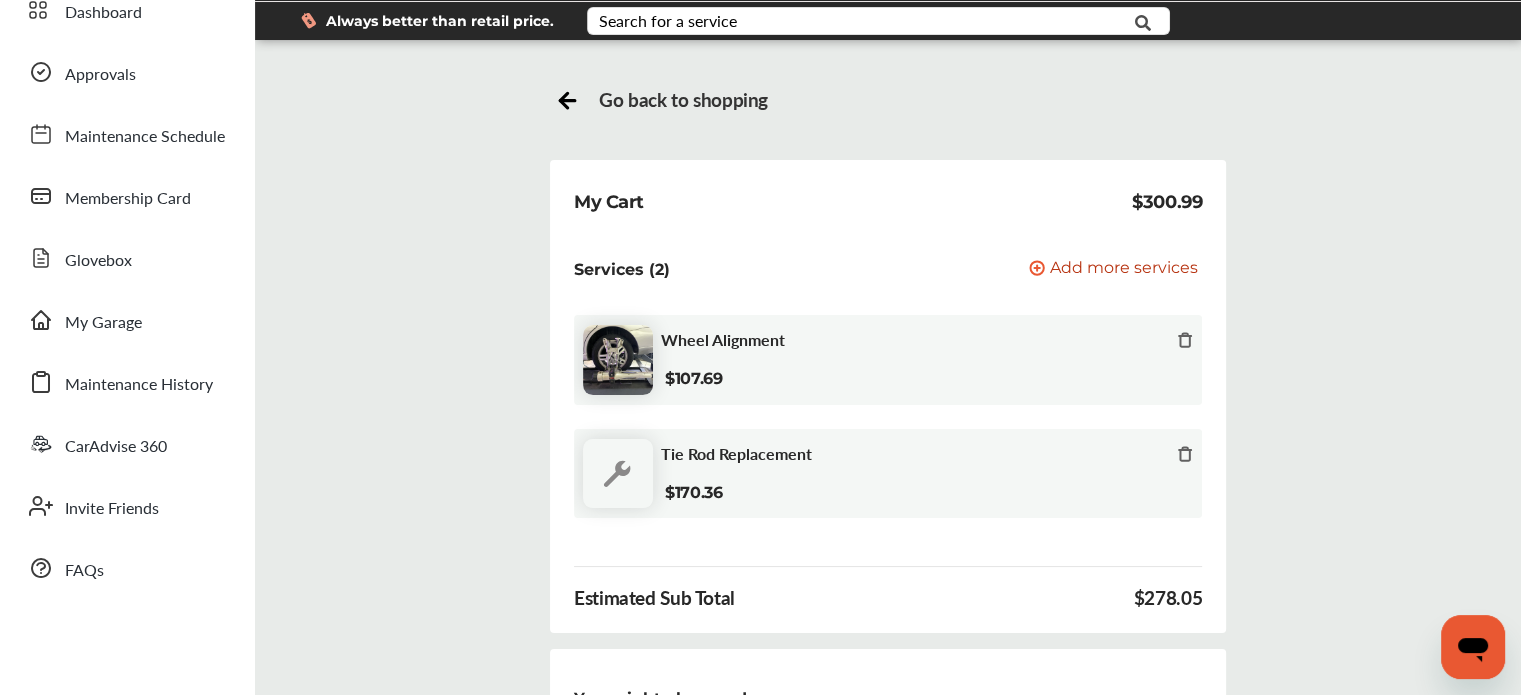 scroll, scrollTop: 0, scrollLeft: 0, axis: both 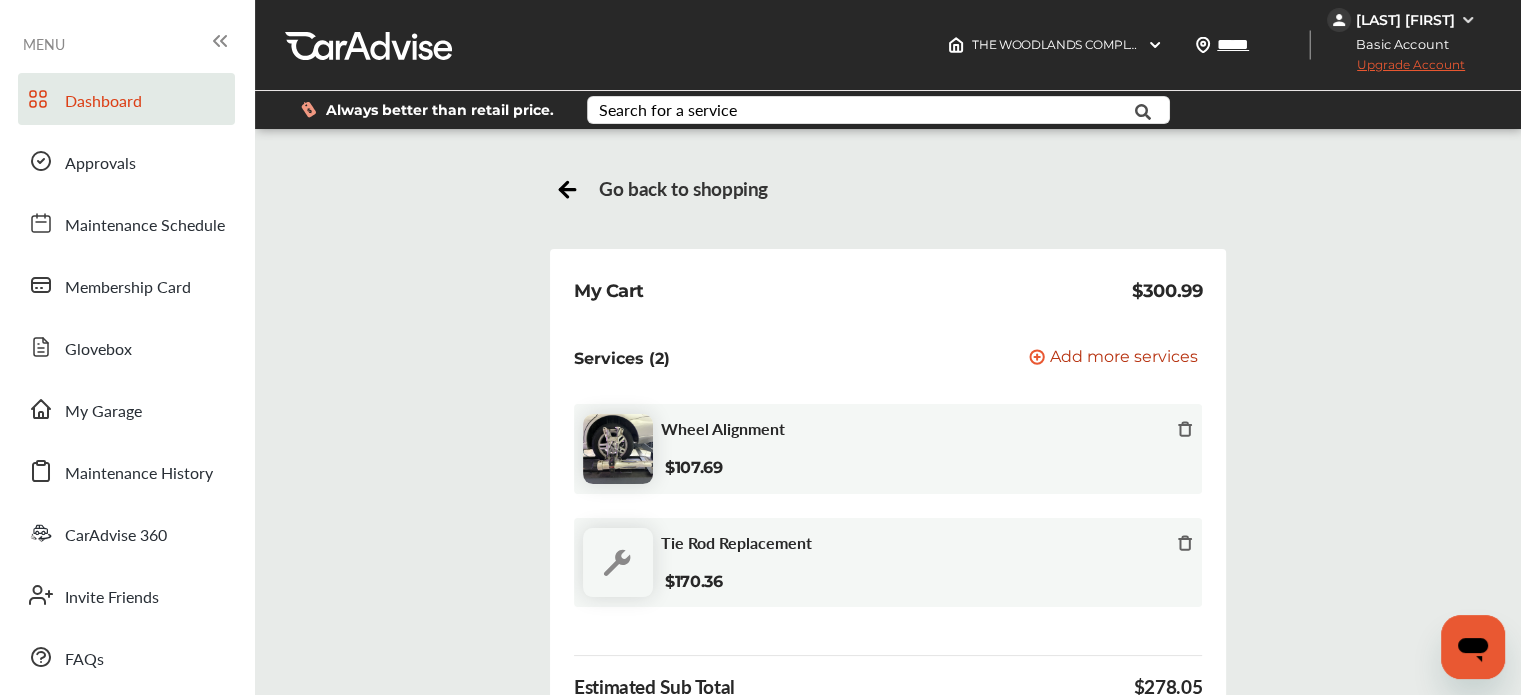 click on "Dashboard" at bounding box center (126, 99) 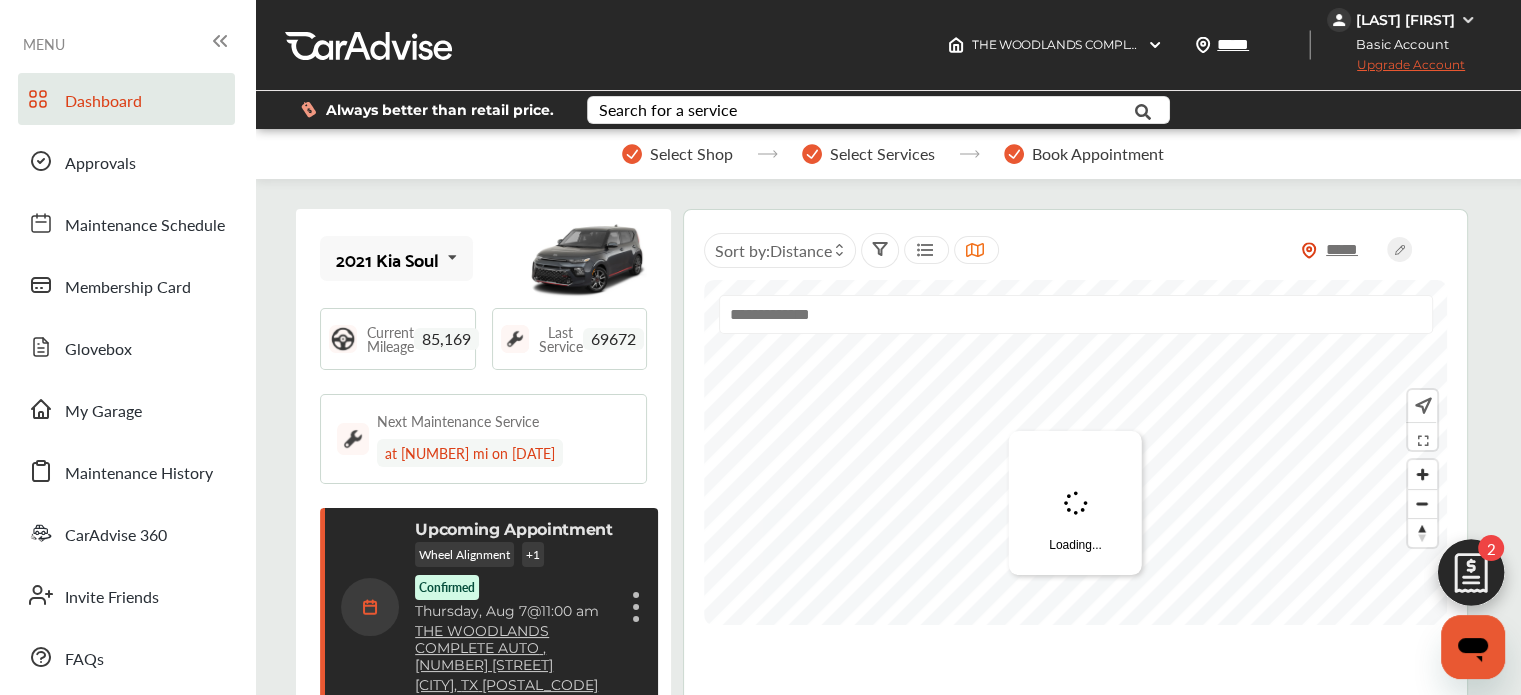 scroll, scrollTop: 295, scrollLeft: 0, axis: vertical 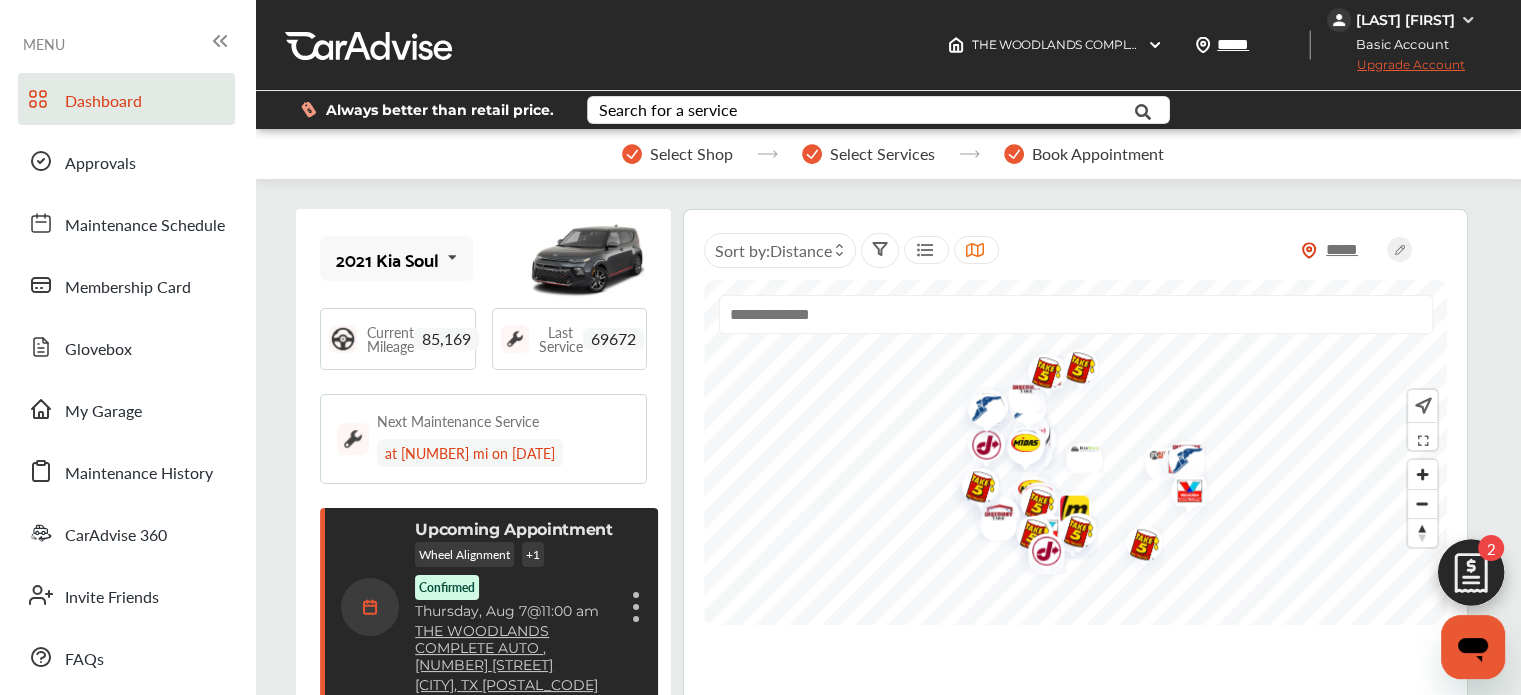 click at bounding box center [636, 595] 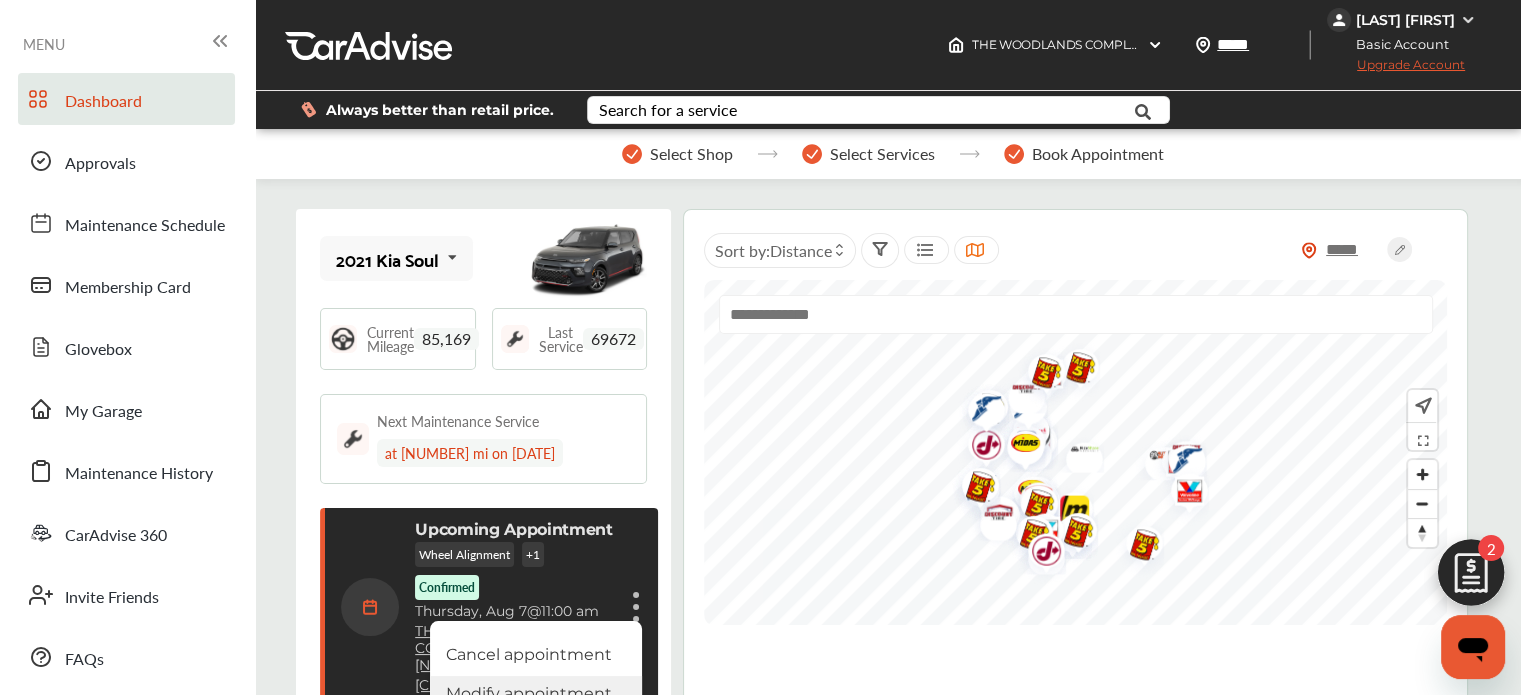 click on "Modify appointment" at bounding box center (536, 693) 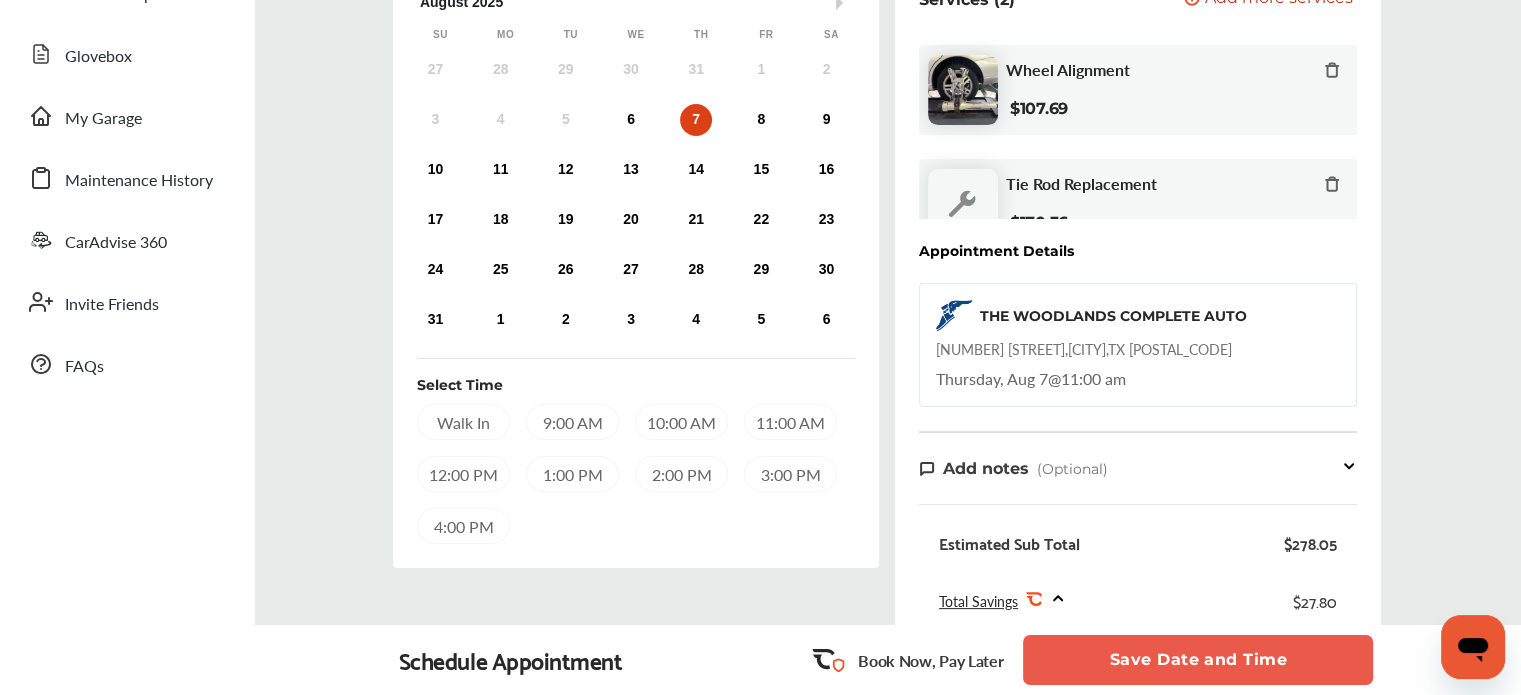 scroll, scrollTop: 303, scrollLeft: 0, axis: vertical 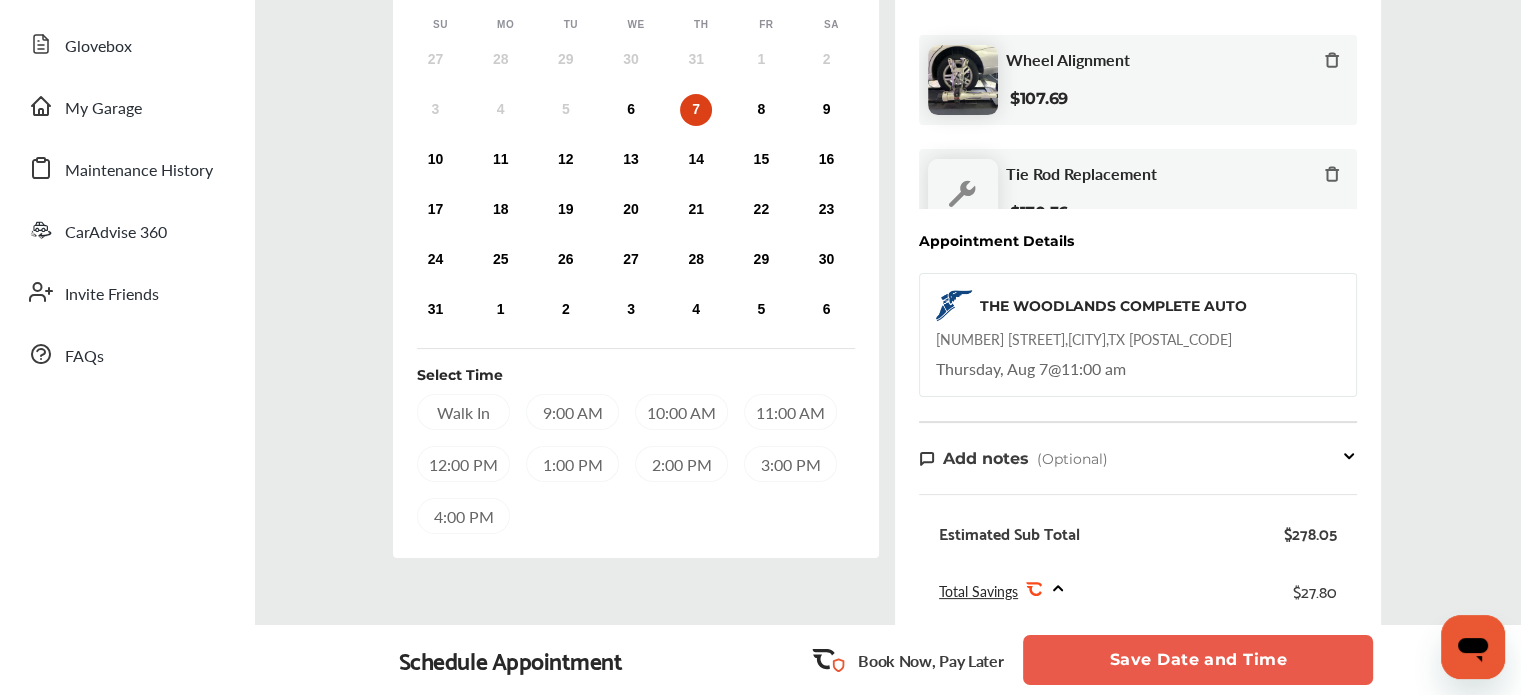 click on "2:00 PM" at bounding box center [681, 464] 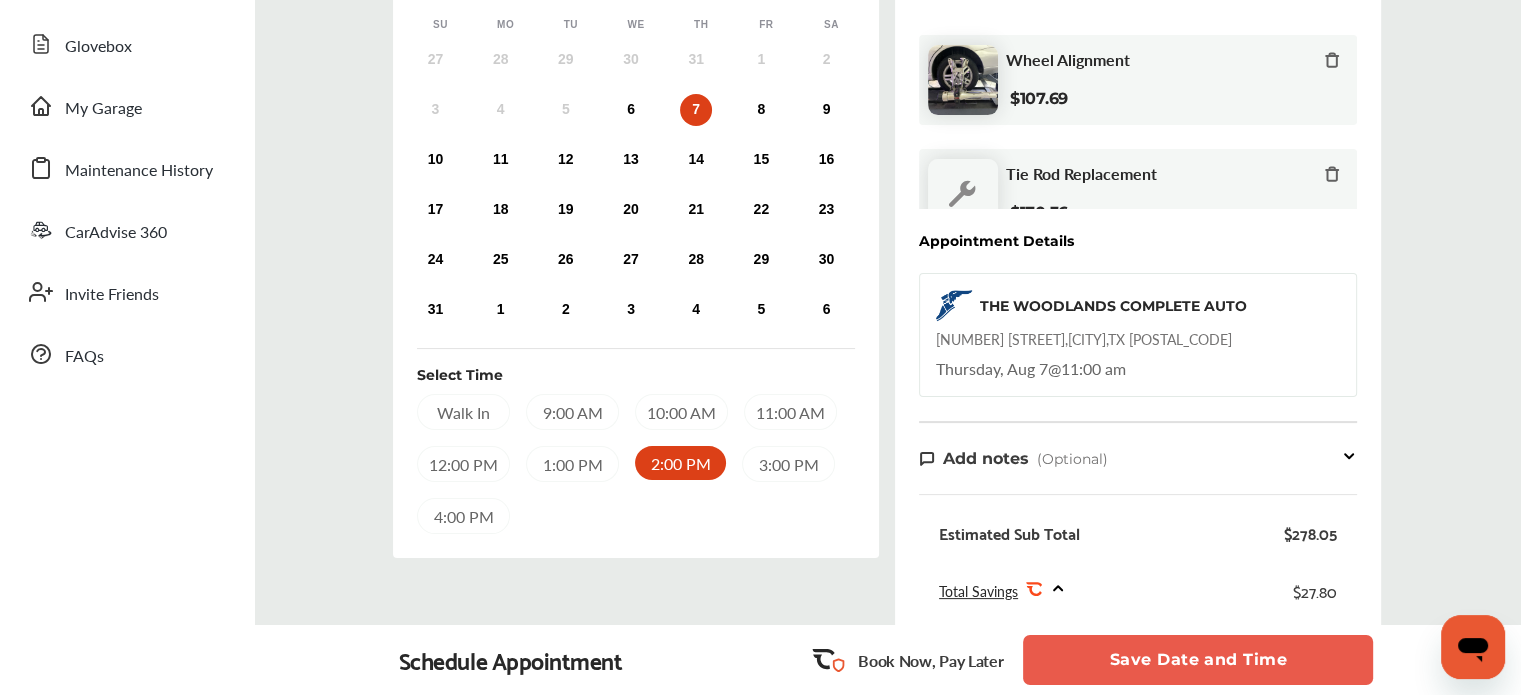 click on "Save Date and Time" at bounding box center (1198, 660) 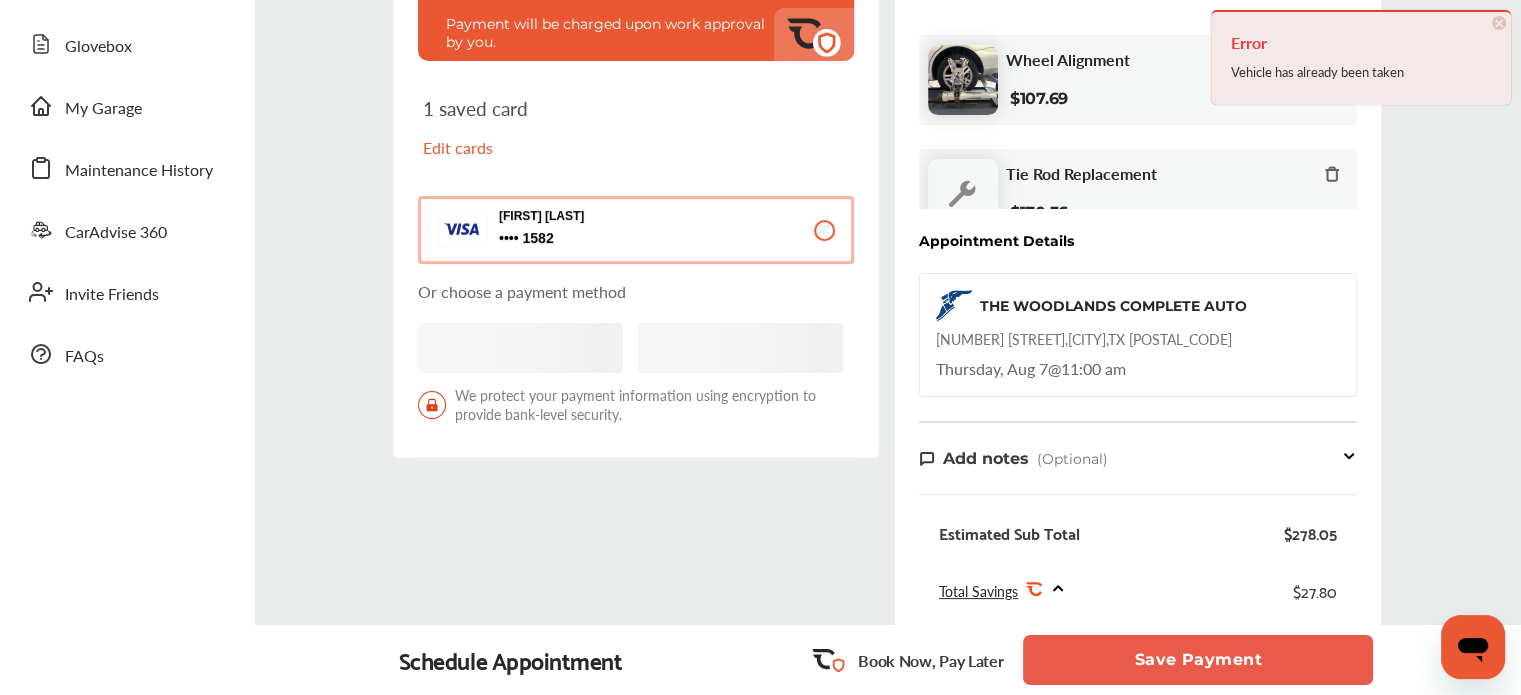 scroll, scrollTop: 0, scrollLeft: 0, axis: both 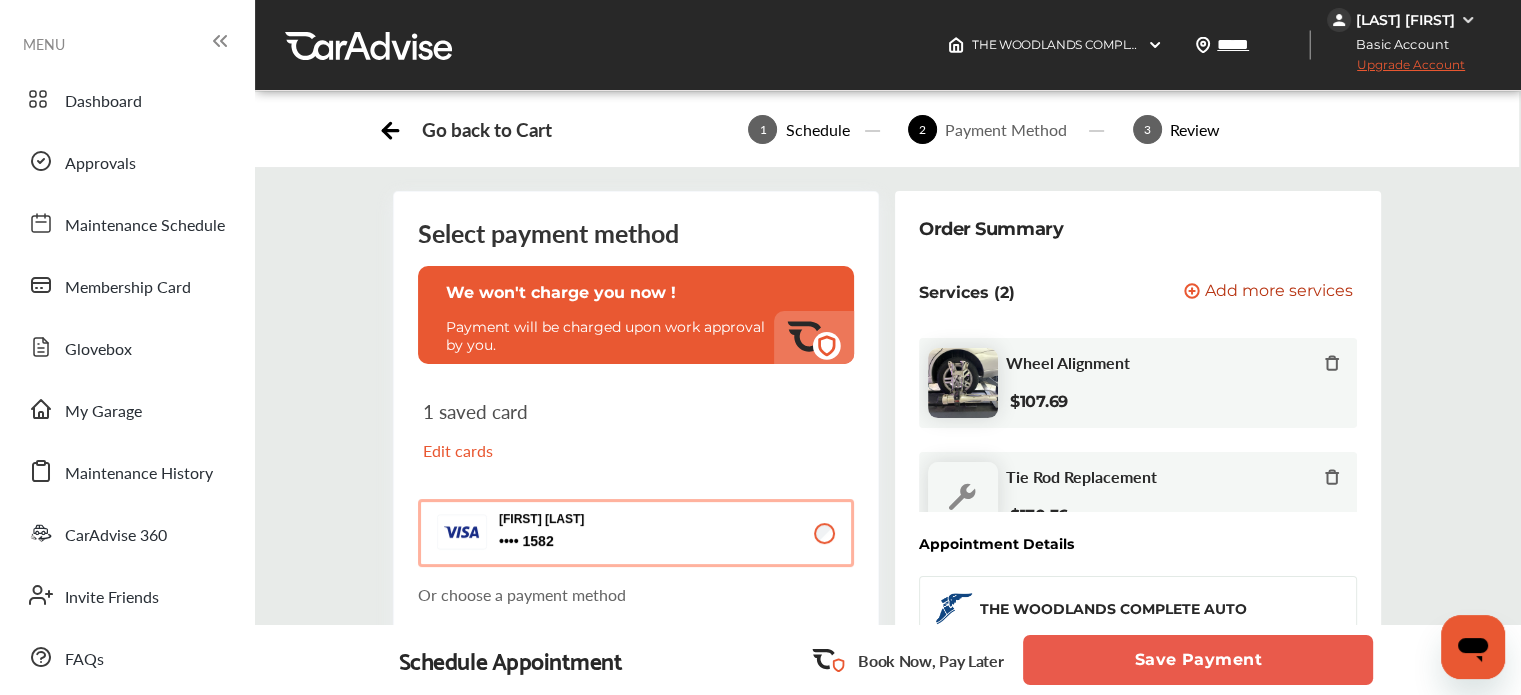click on "Go back to Cart" at bounding box center [486, 129] 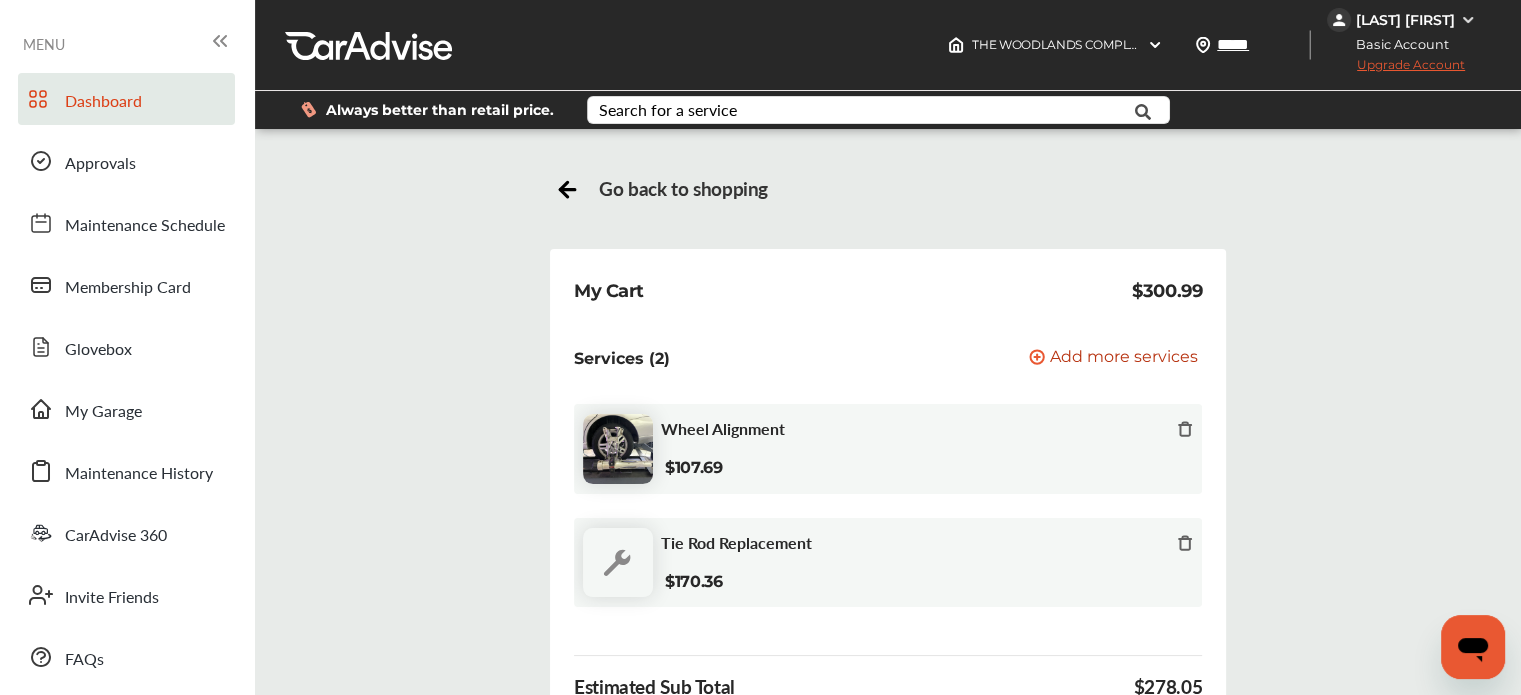 click on "Dashboard" at bounding box center (103, 102) 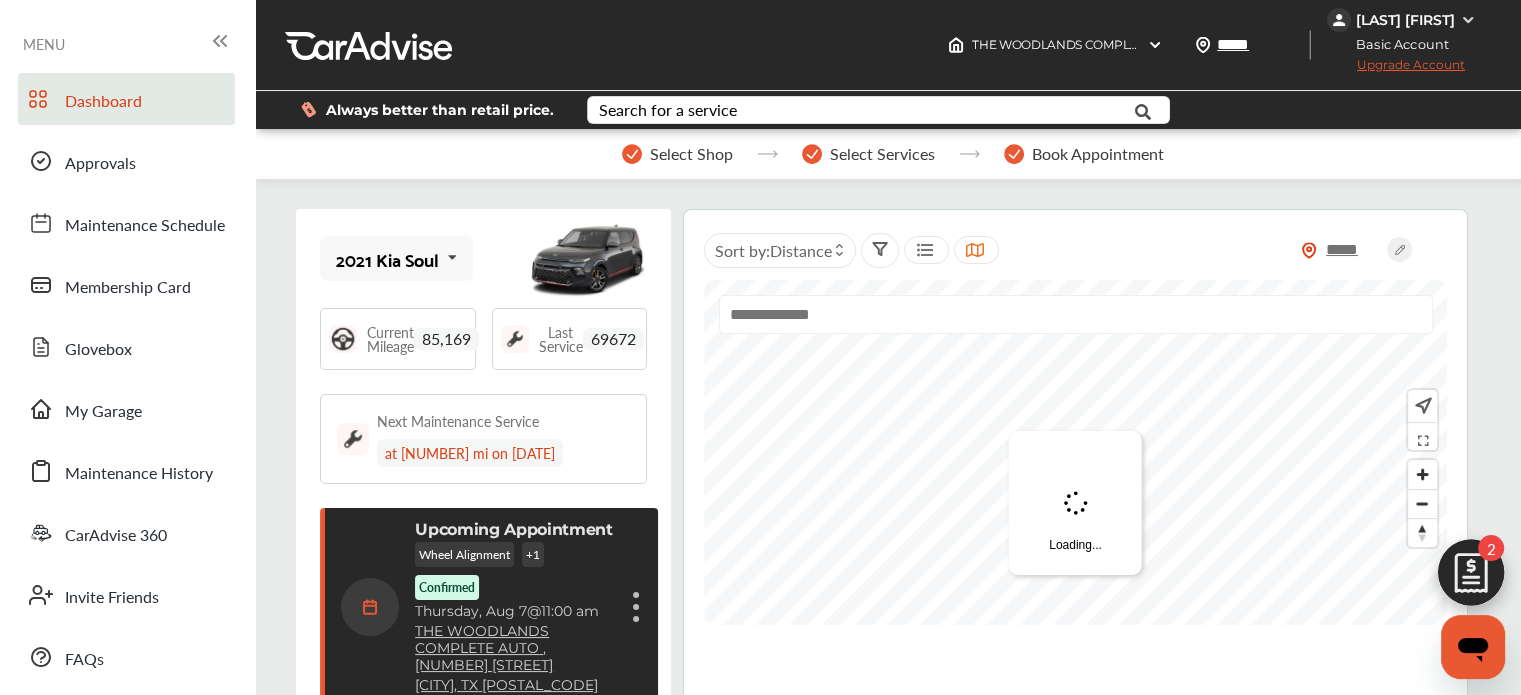 scroll, scrollTop: 295, scrollLeft: 0, axis: vertical 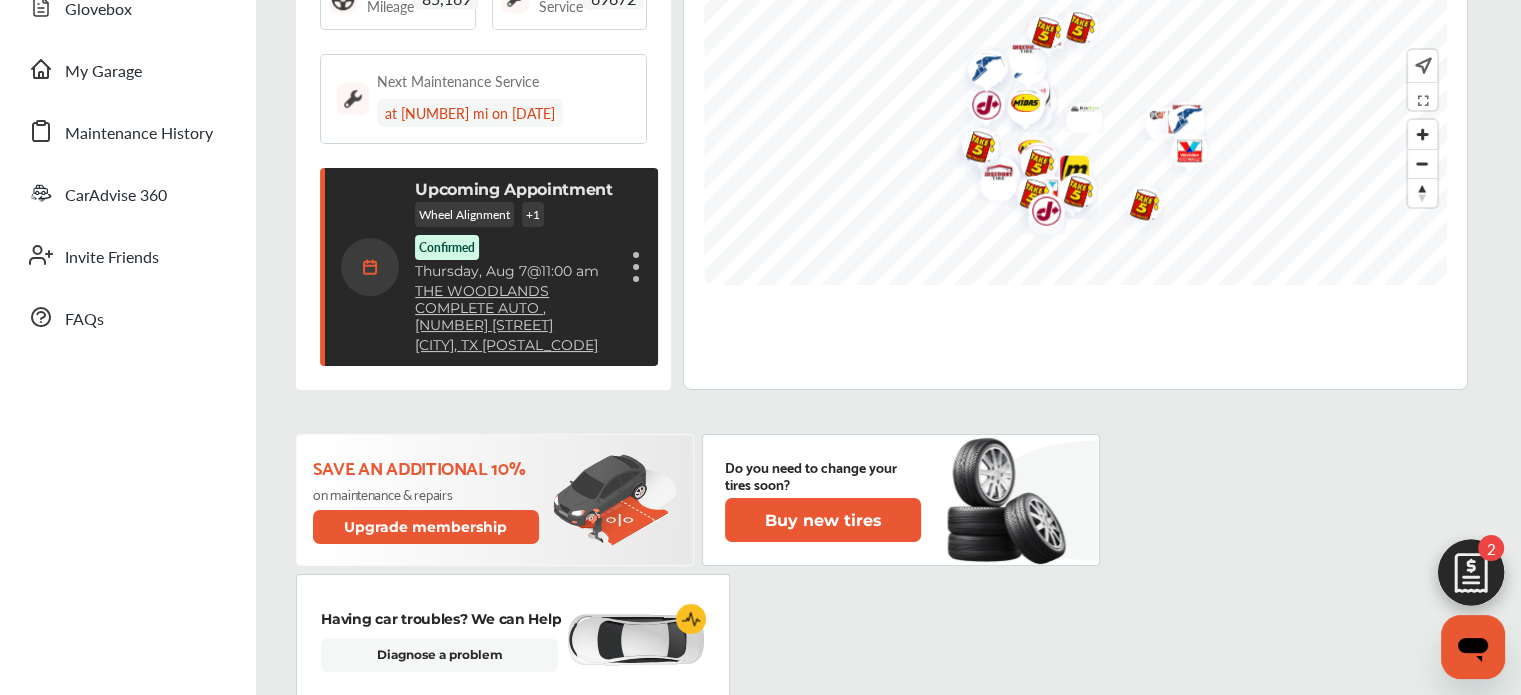 click on "Cancel appointment Modify appointment Show details" at bounding box center (636, 267) 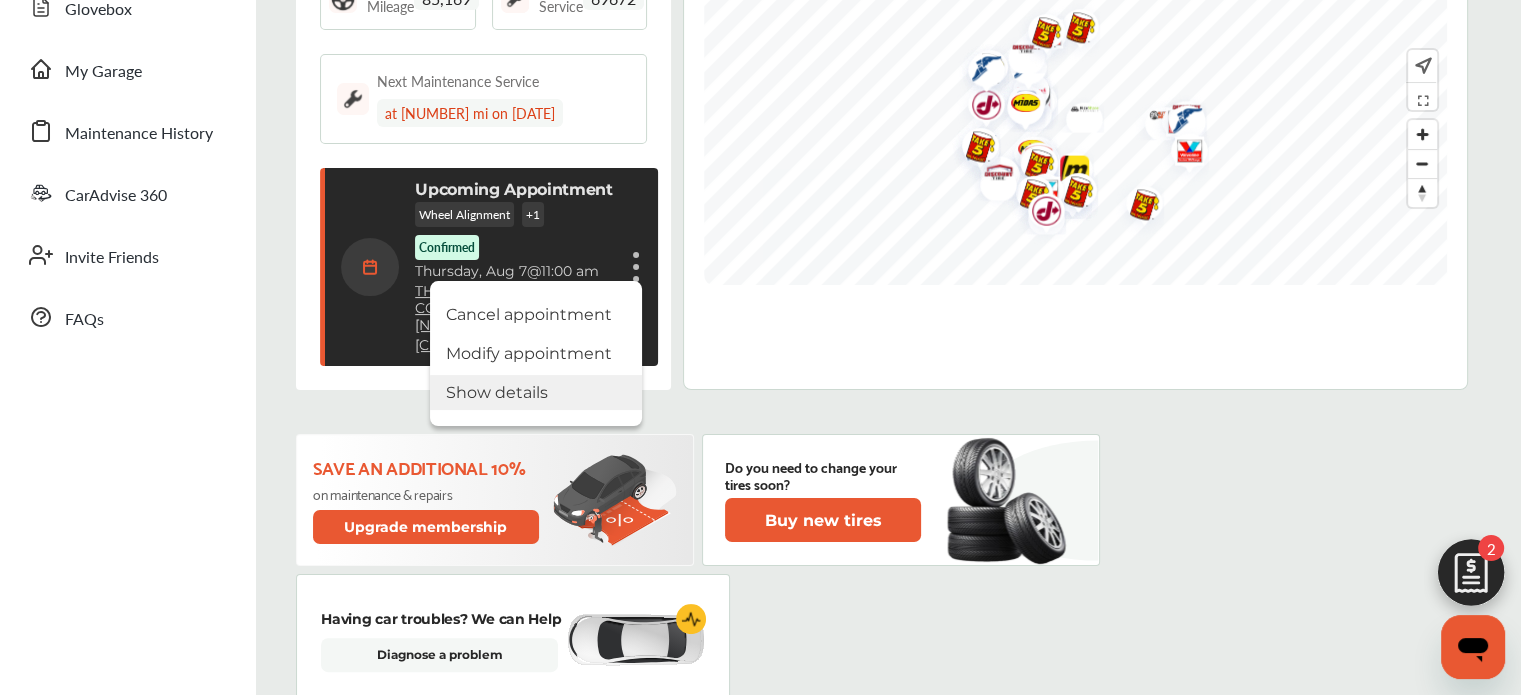 click on "Show details" at bounding box center [536, 392] 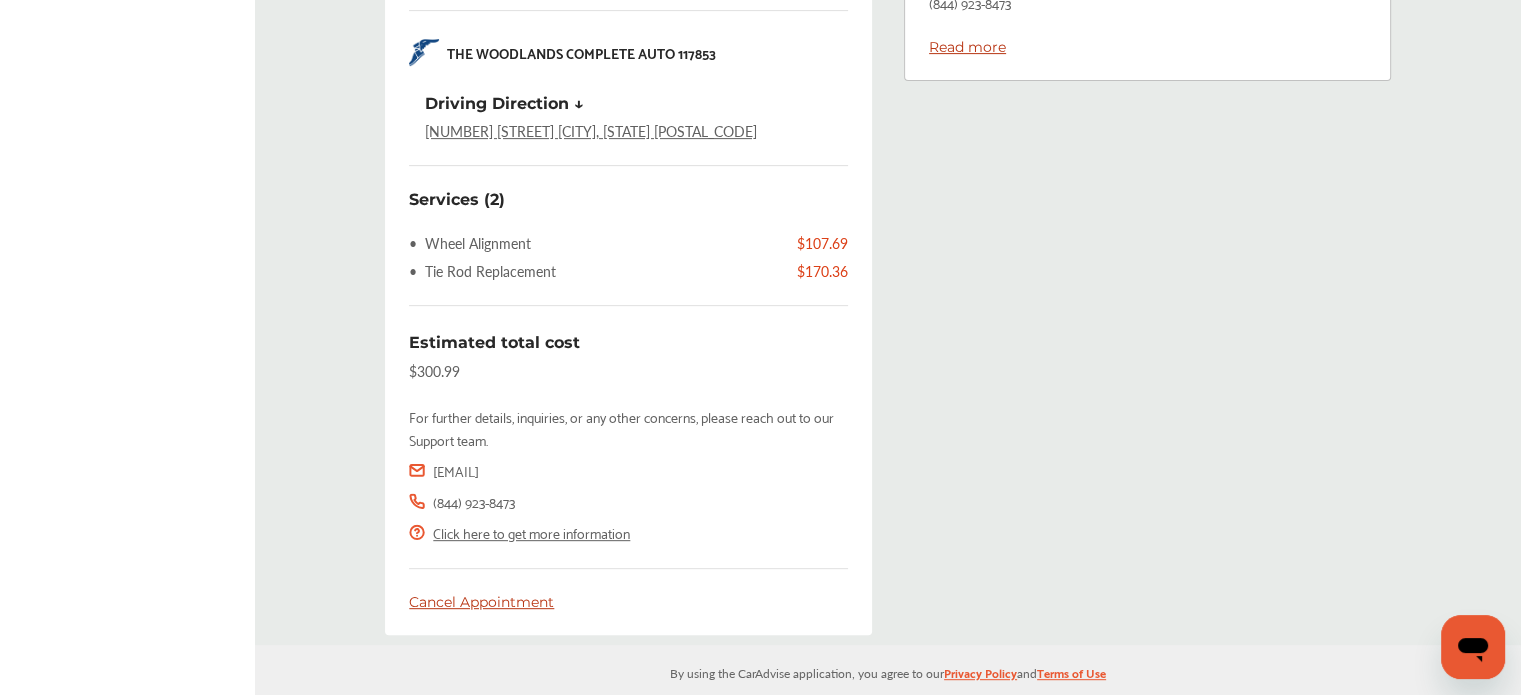 scroll, scrollTop: 796, scrollLeft: 0, axis: vertical 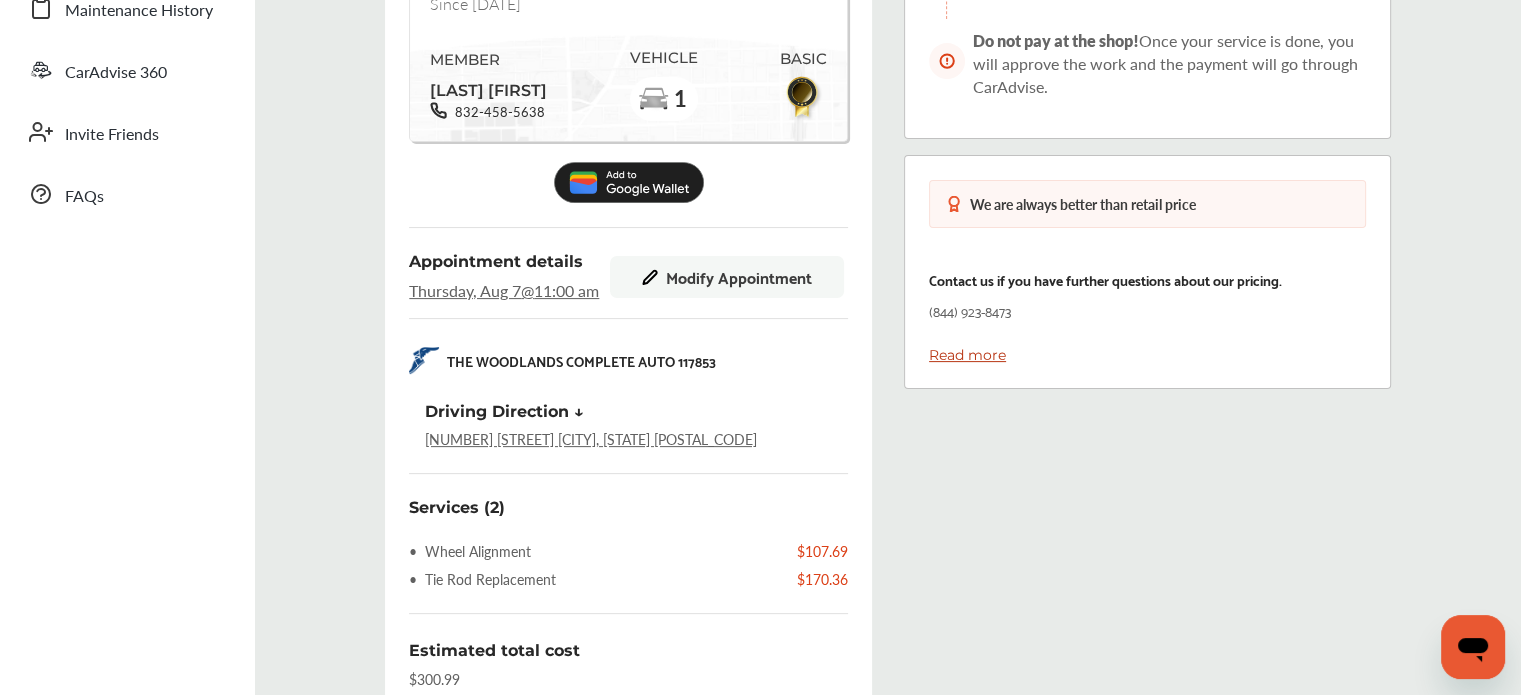 click on "Modify Appointment" at bounding box center (739, 277) 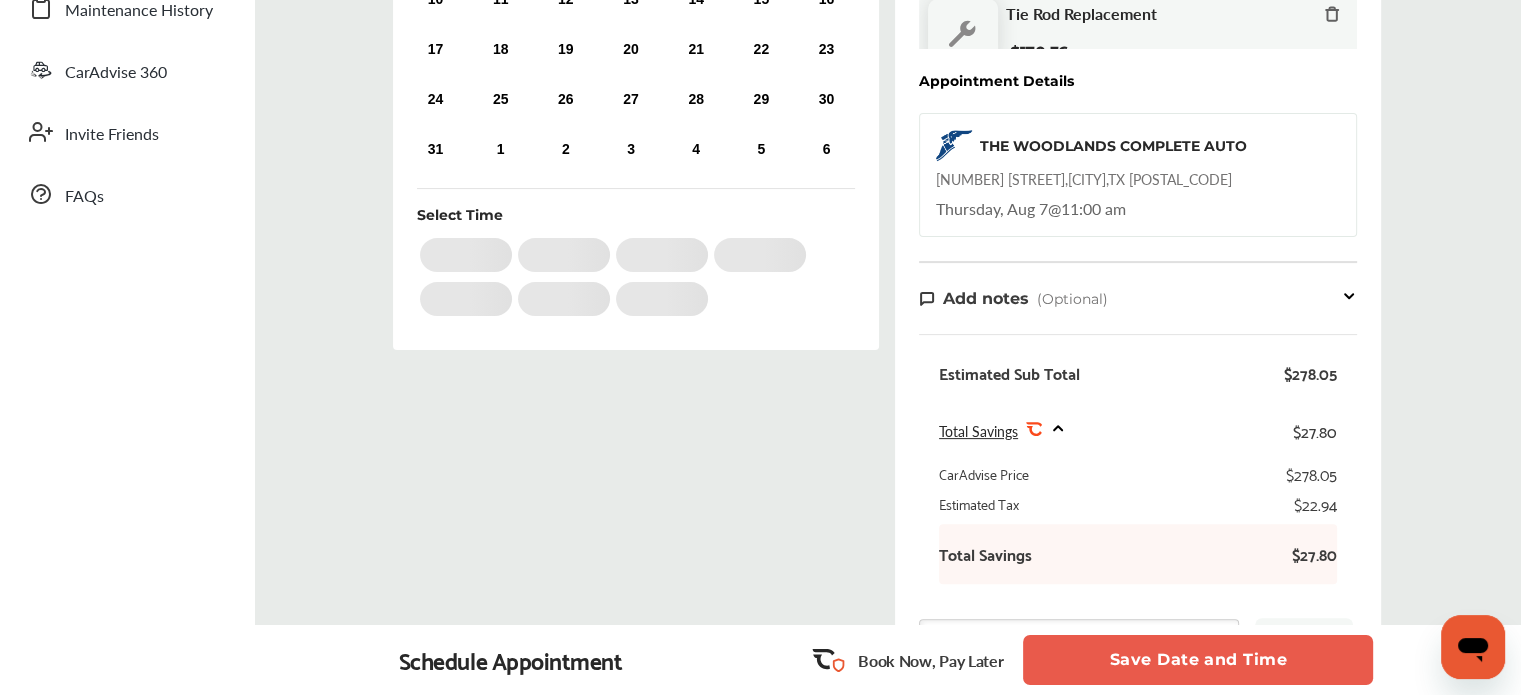 scroll, scrollTop: 0, scrollLeft: 0, axis: both 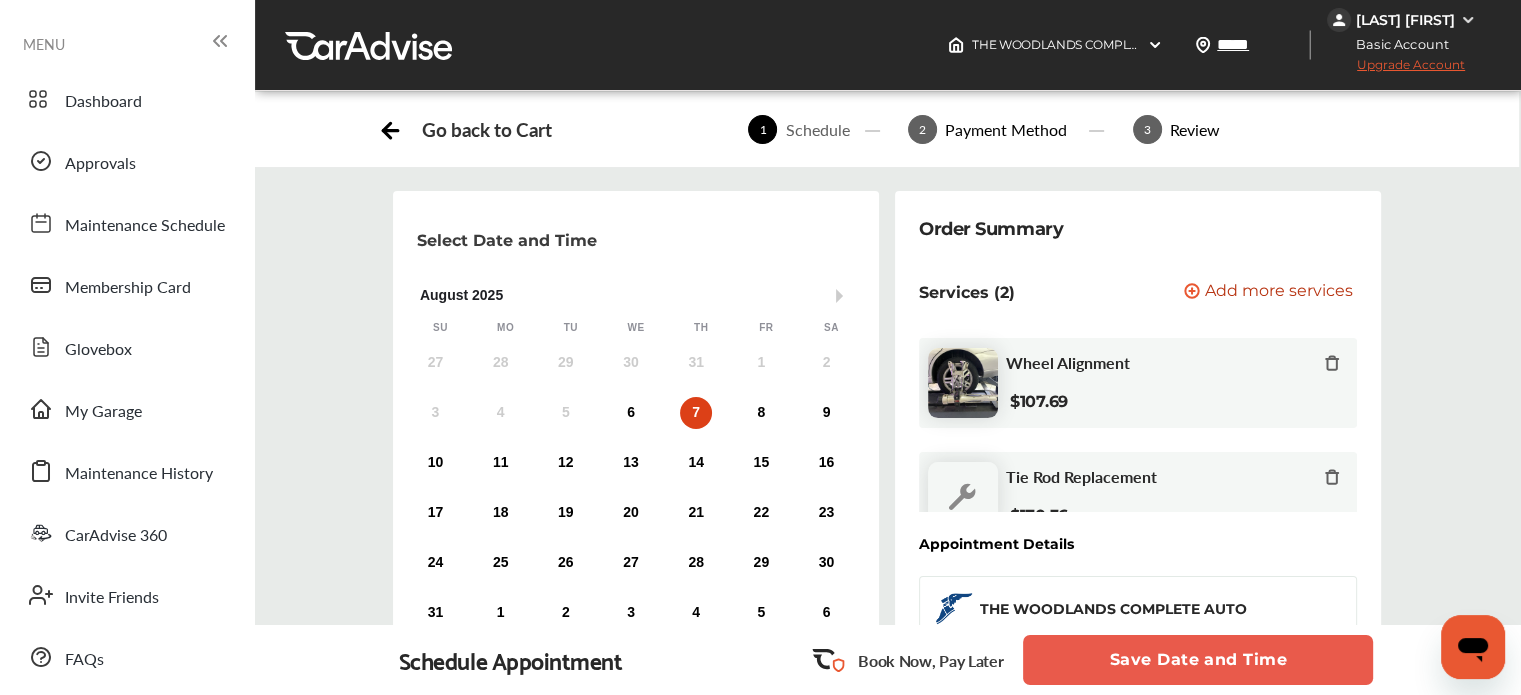 click on "7" at bounding box center [696, 413] 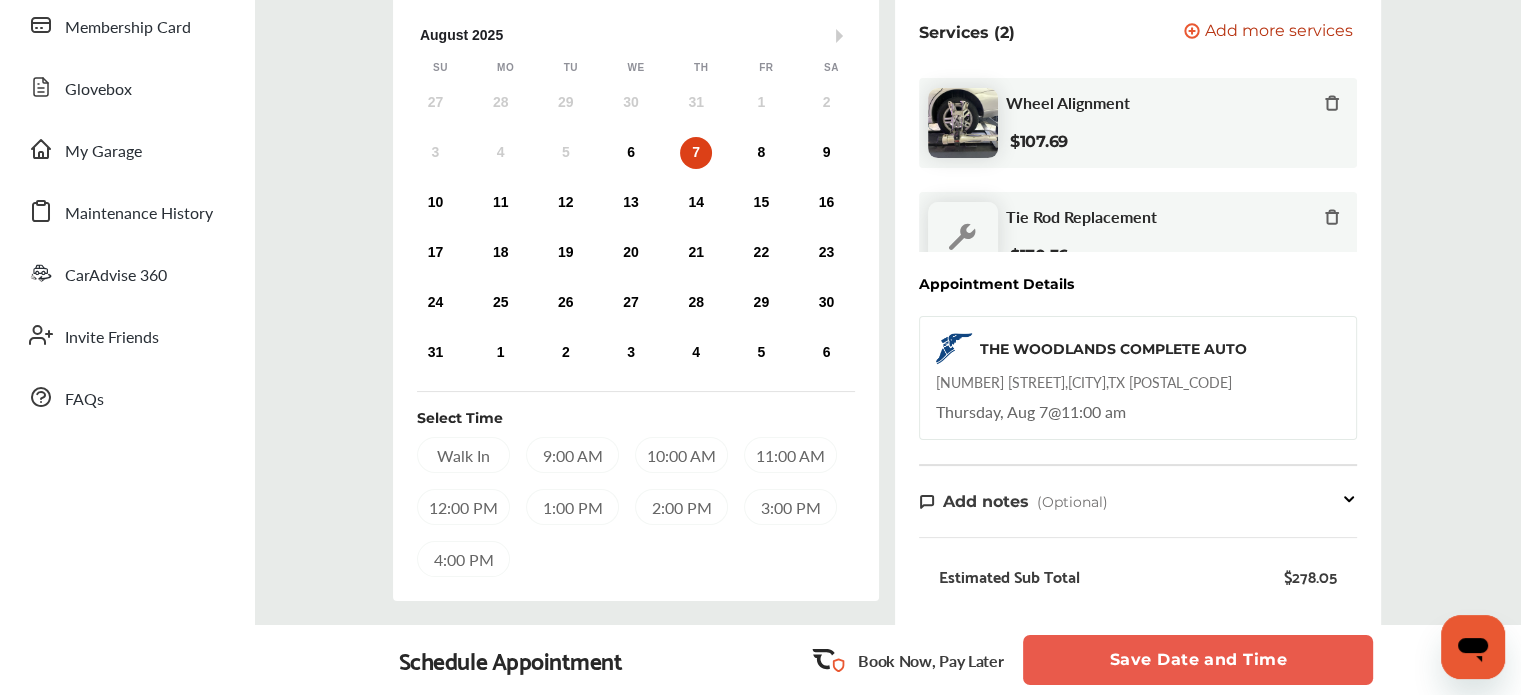 scroll, scrollTop: 270, scrollLeft: 0, axis: vertical 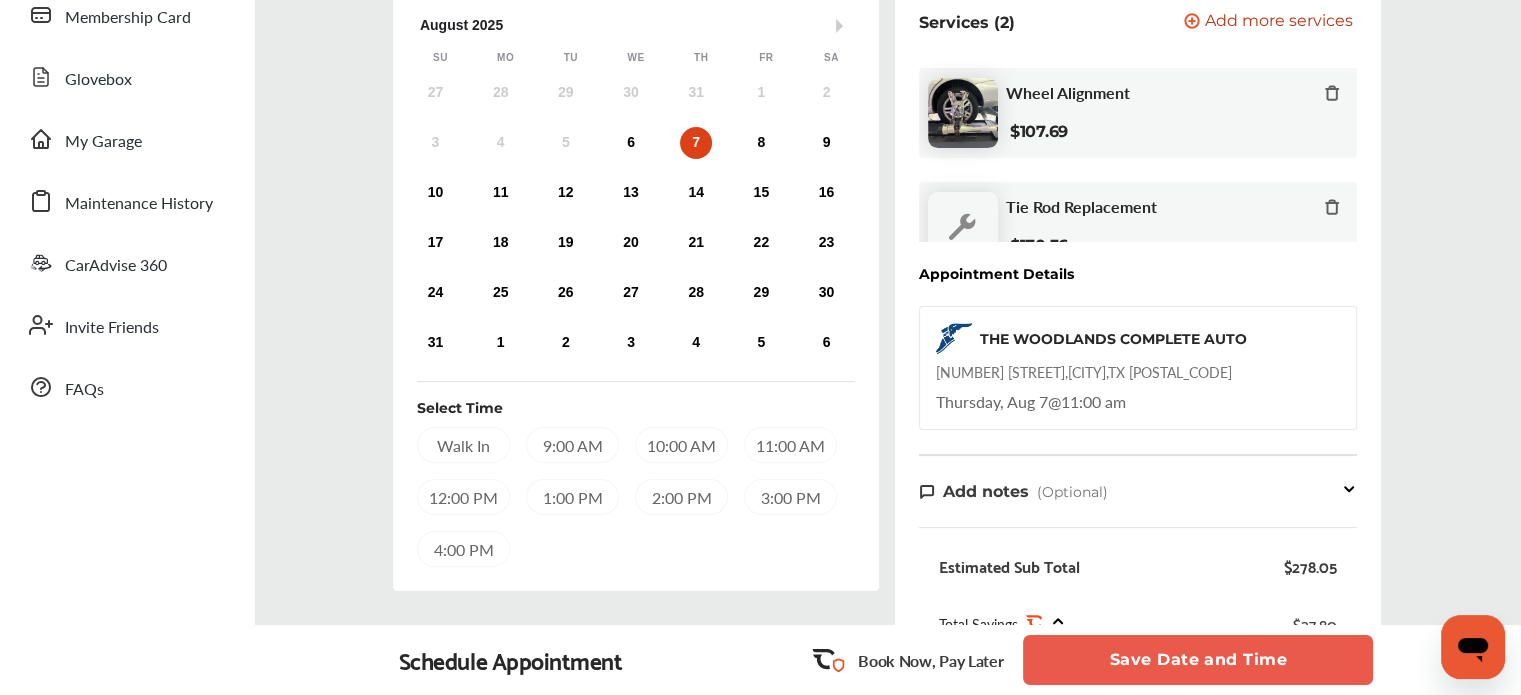 click on "12:00 PM" at bounding box center (463, 497) 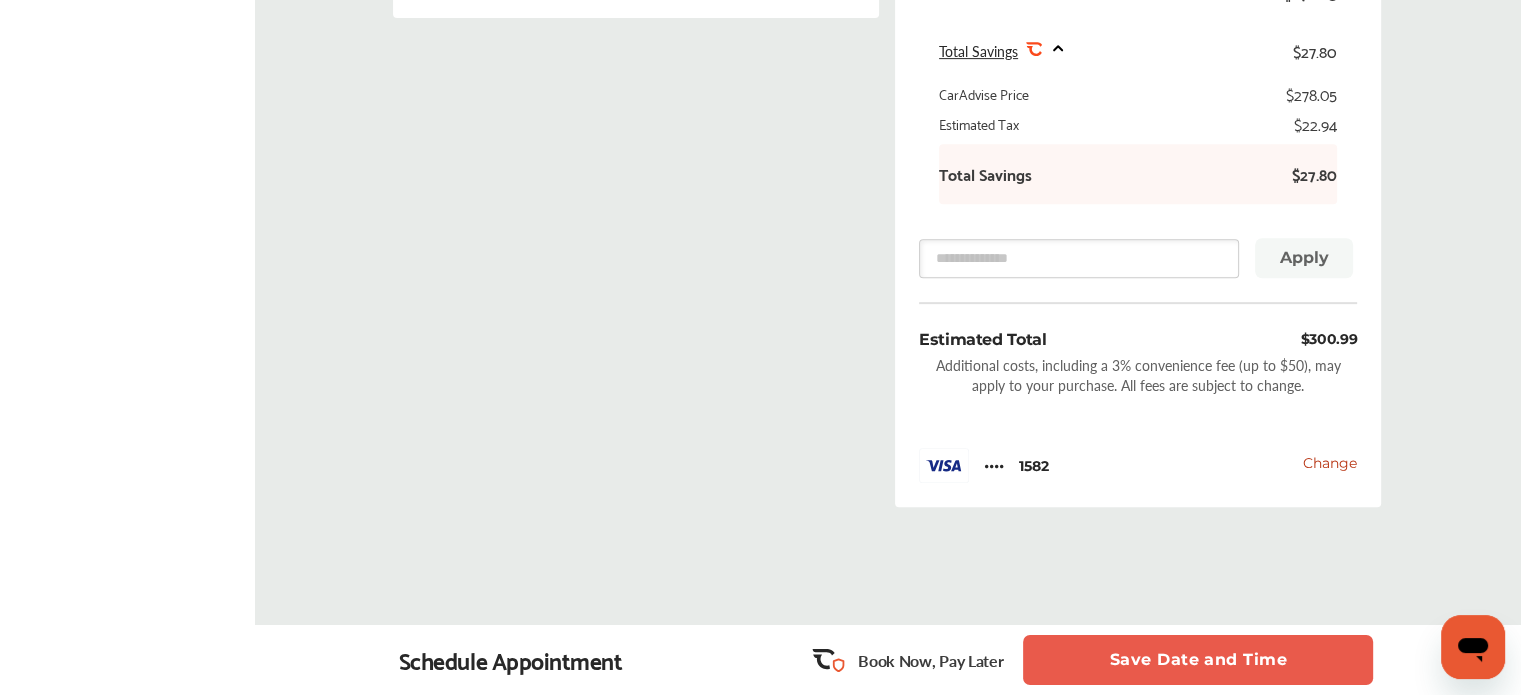scroll, scrollTop: 902, scrollLeft: 0, axis: vertical 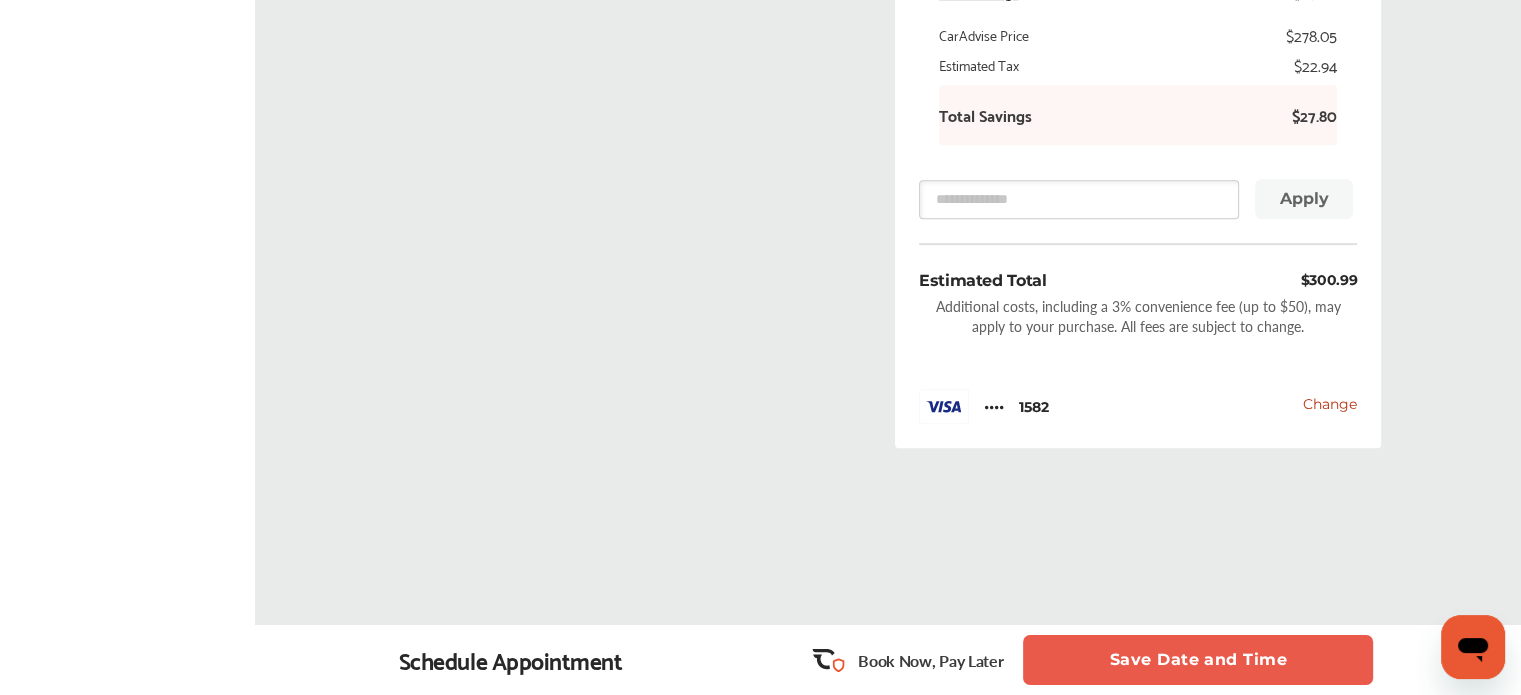 click on "Save Date and Time" at bounding box center [1198, 660] 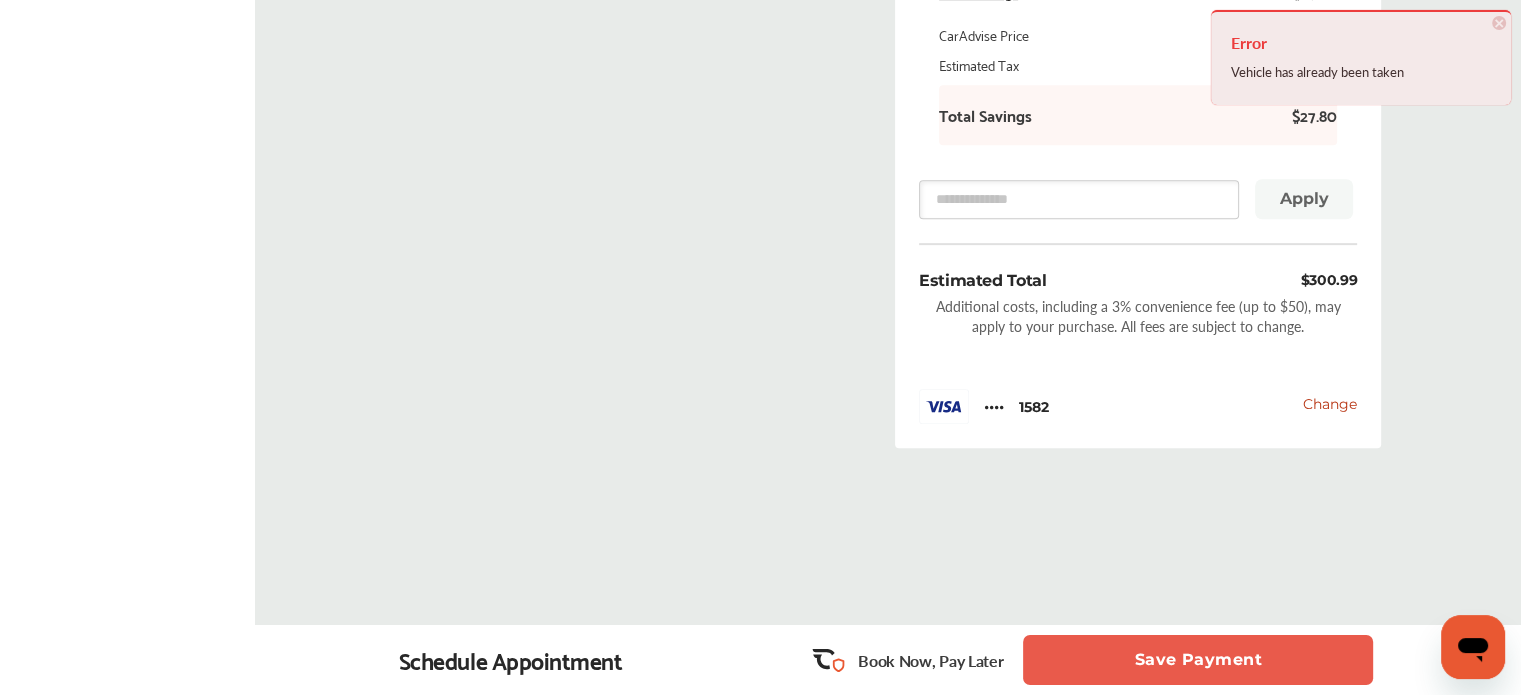 scroll, scrollTop: 0, scrollLeft: 0, axis: both 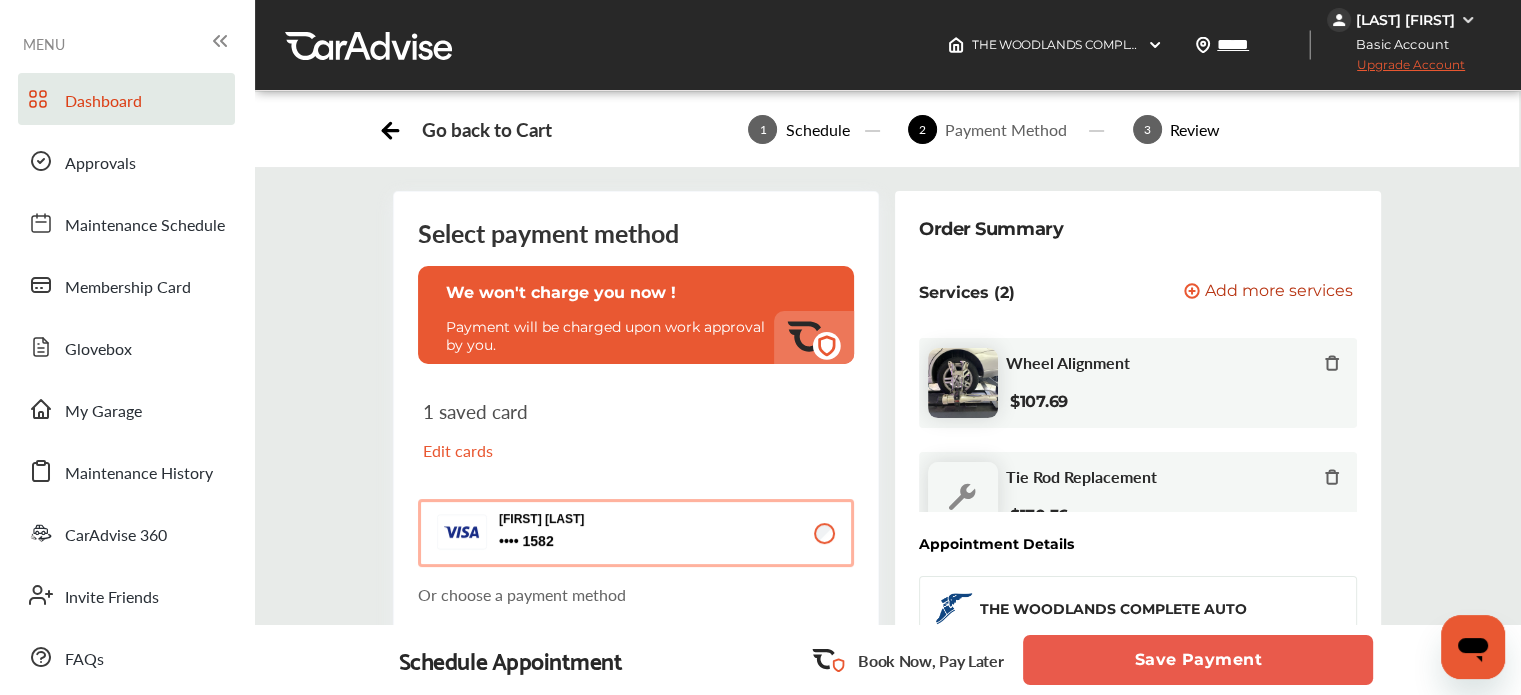 click on "Dashboard" at bounding box center (103, 102) 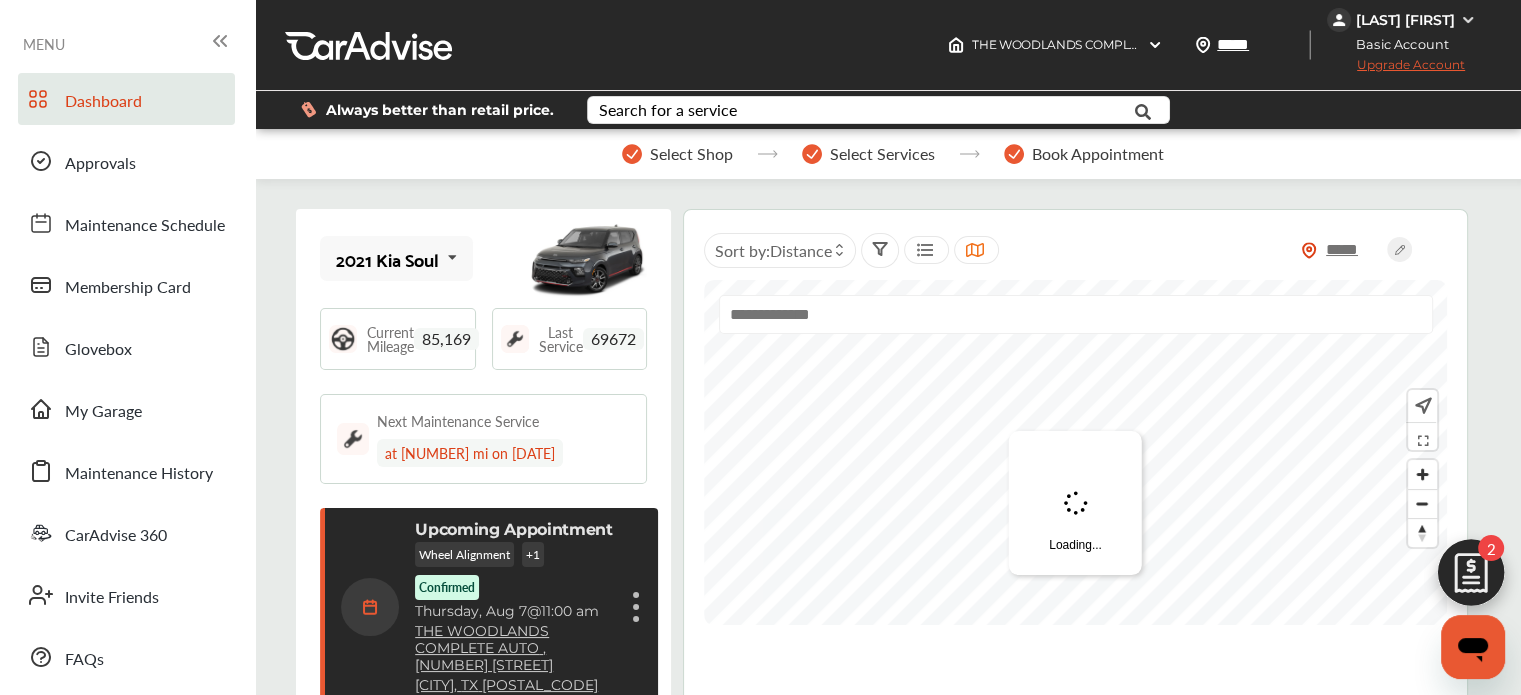 scroll, scrollTop: 295, scrollLeft: 0, axis: vertical 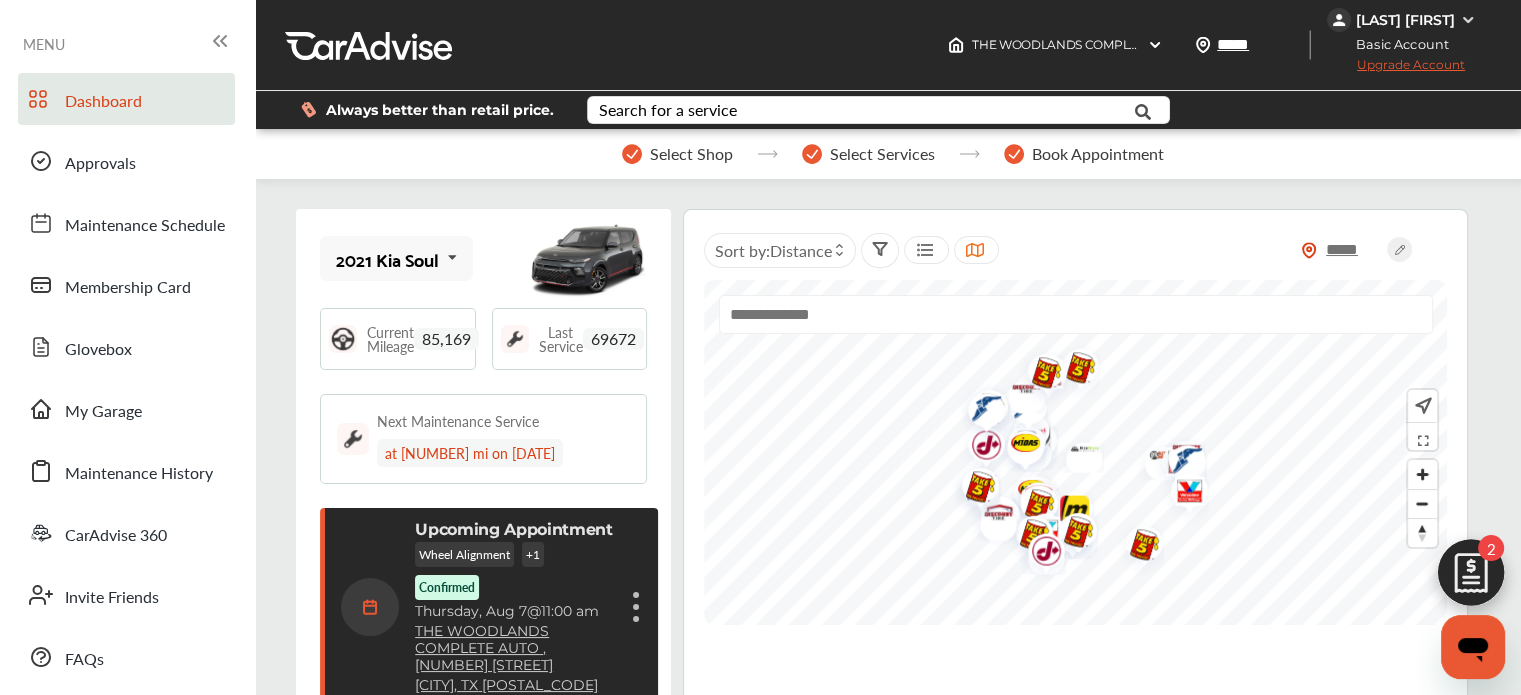 click on "Cancel appointment Modify appointment Show details" at bounding box center (636, 607) 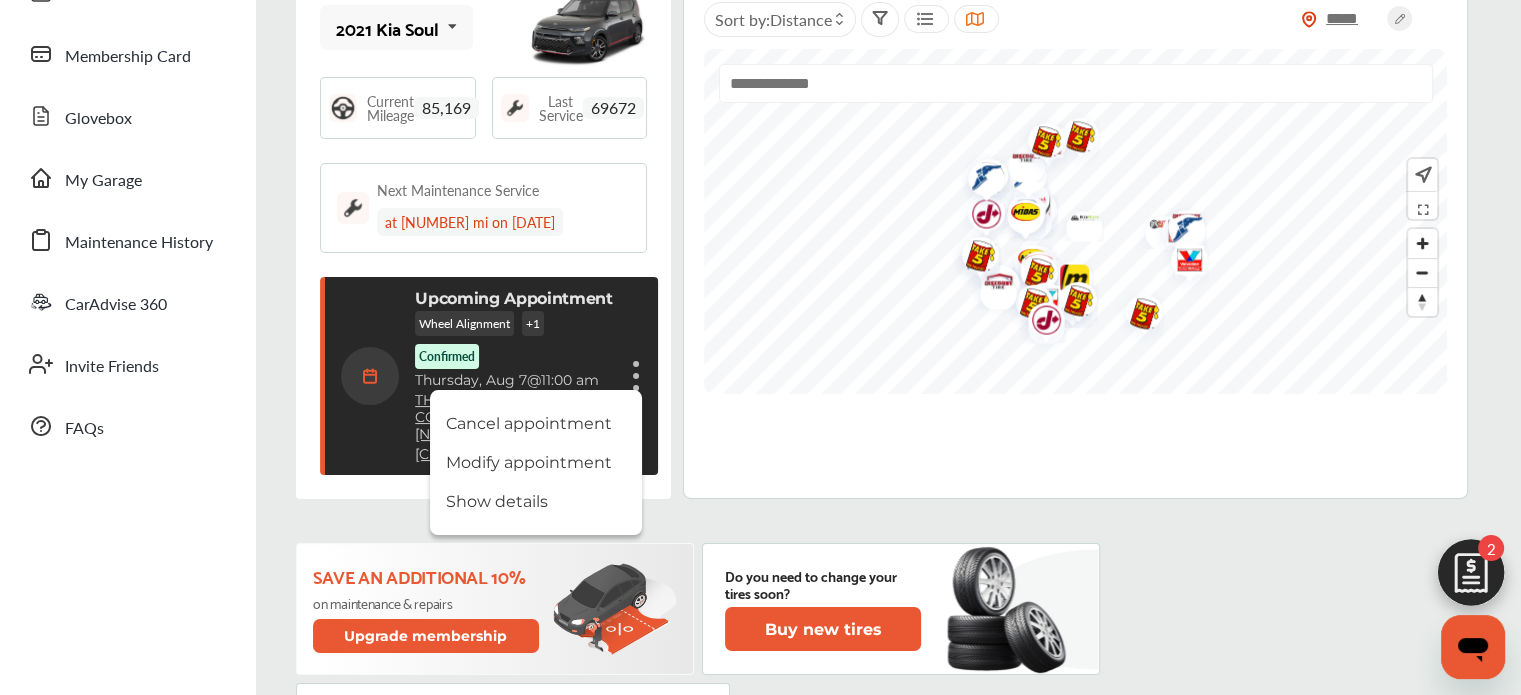 scroll, scrollTop: 239, scrollLeft: 0, axis: vertical 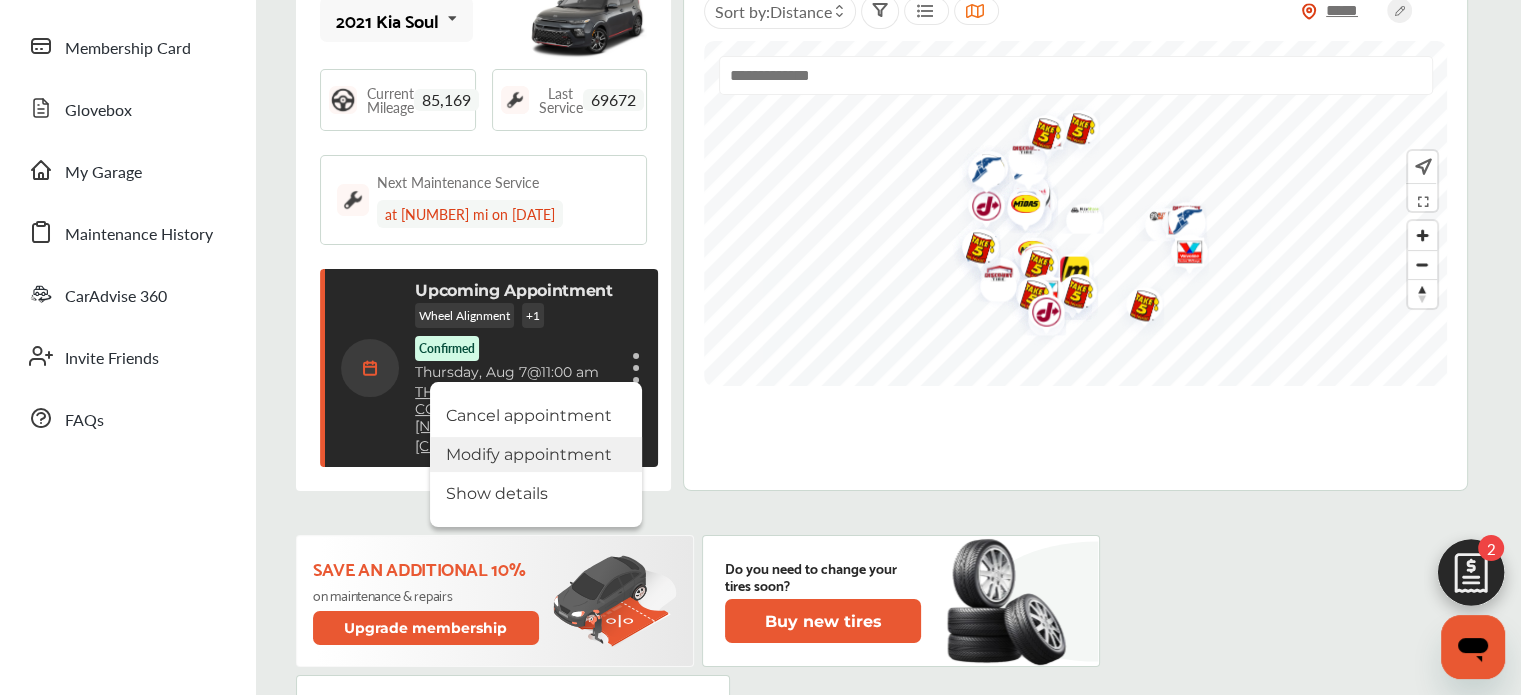 click on "Modify appointment" at bounding box center (536, 454) 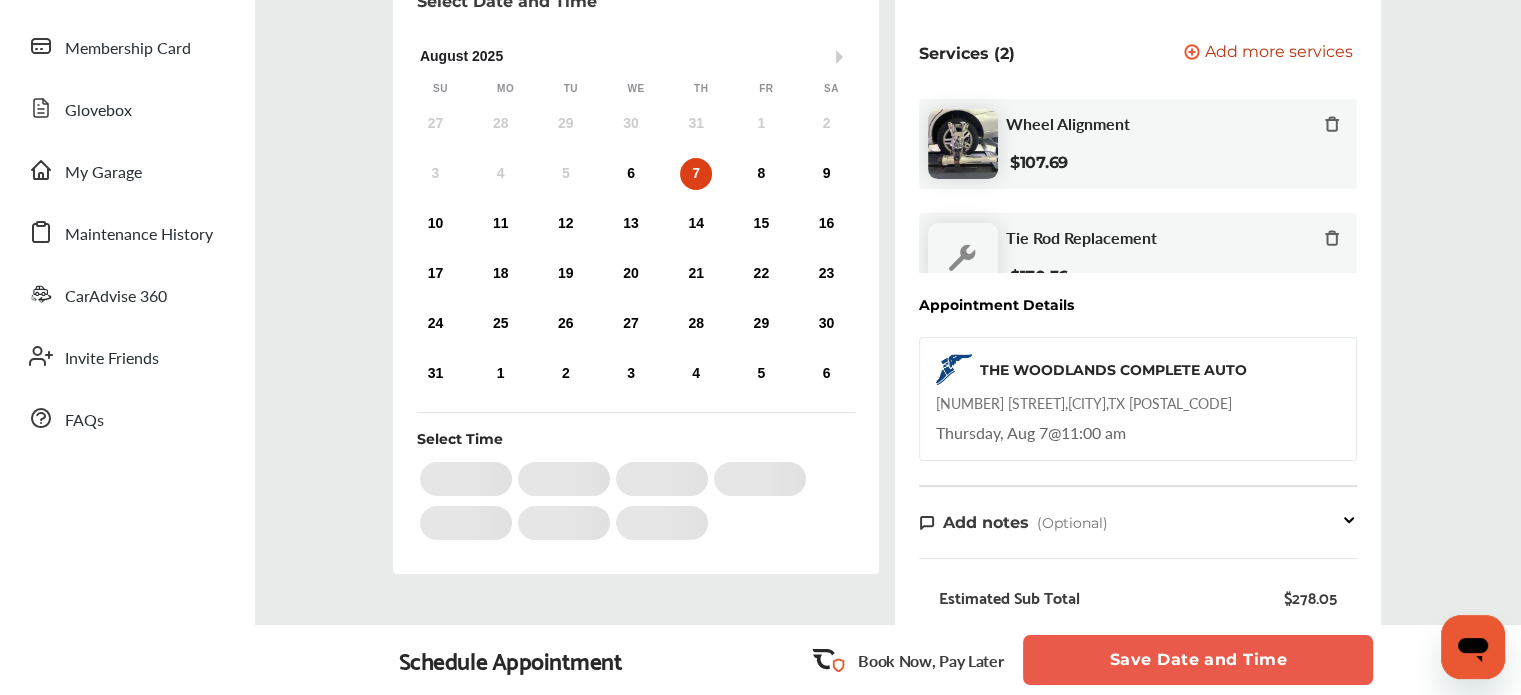 scroll, scrollTop: 0, scrollLeft: 0, axis: both 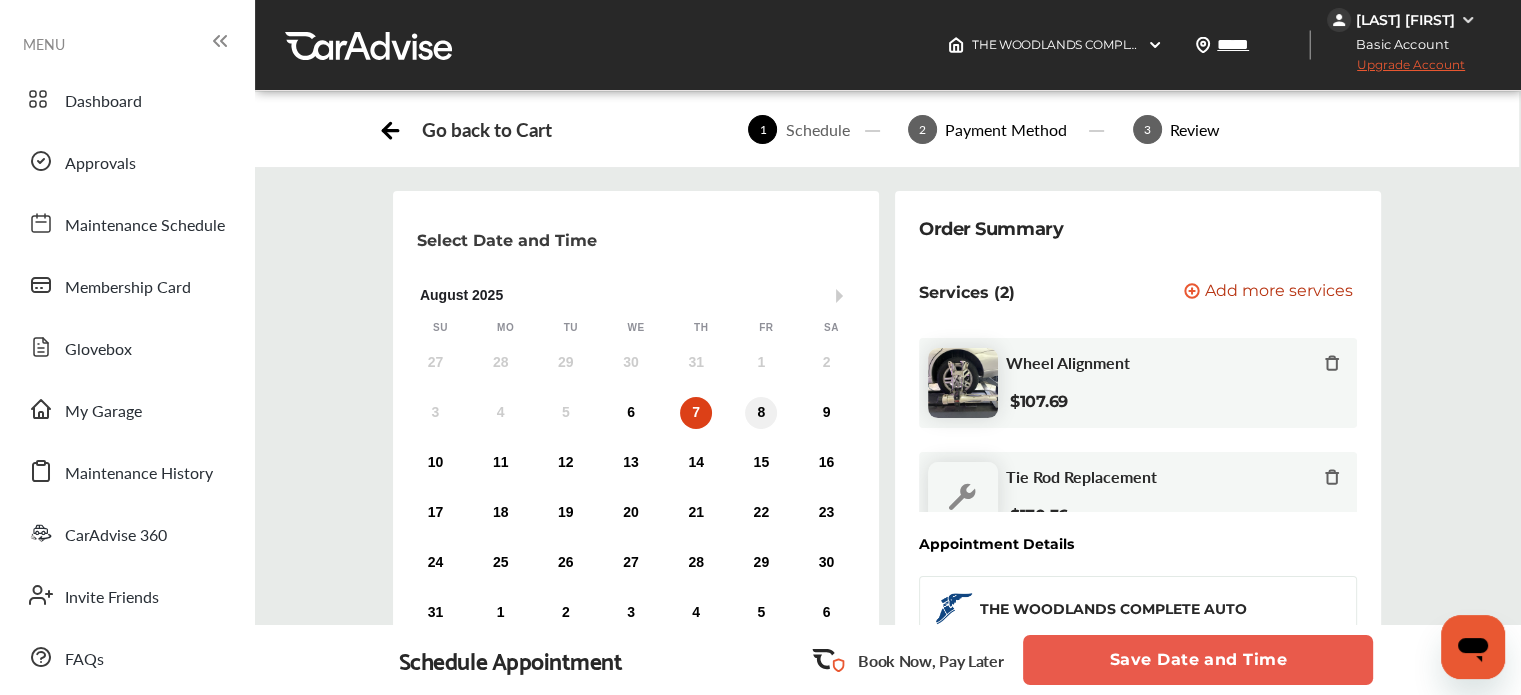 click on "8" at bounding box center (761, 413) 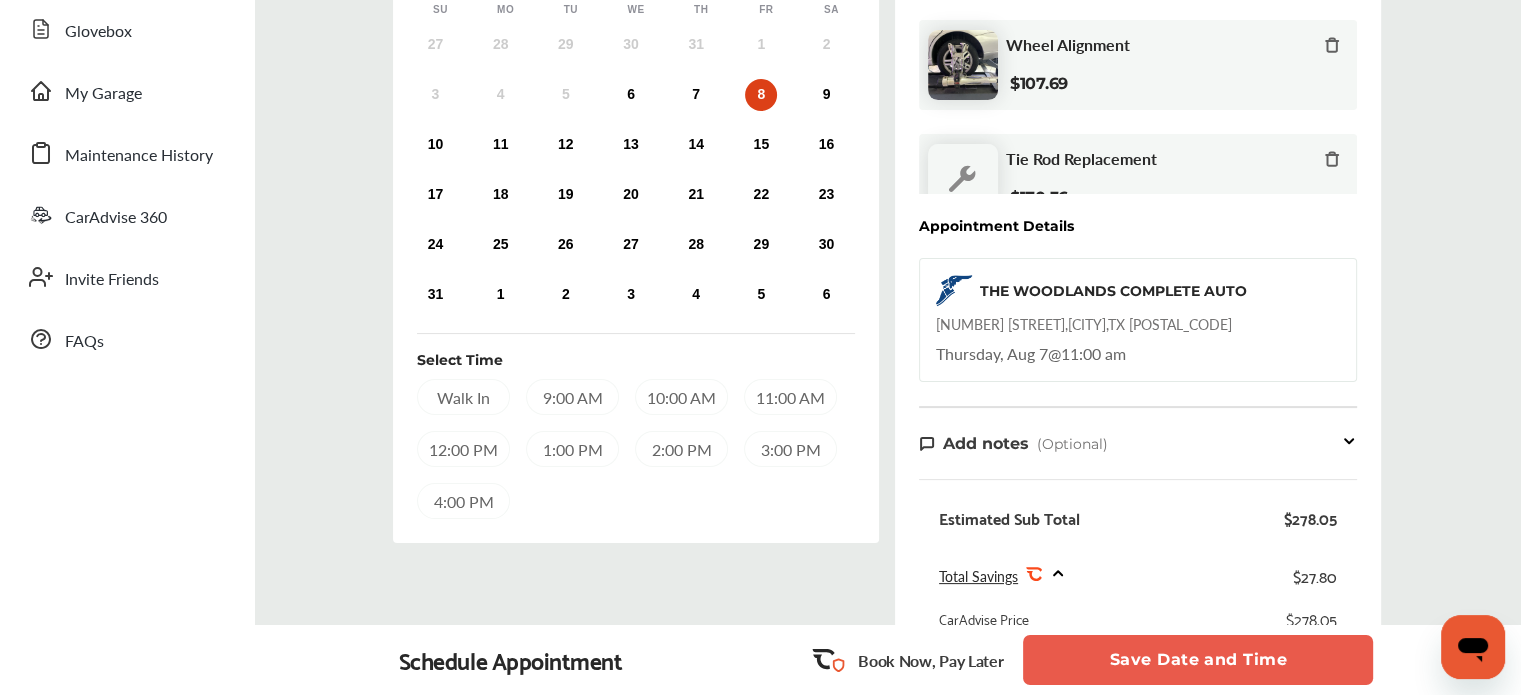 scroll, scrollTop: 332, scrollLeft: 0, axis: vertical 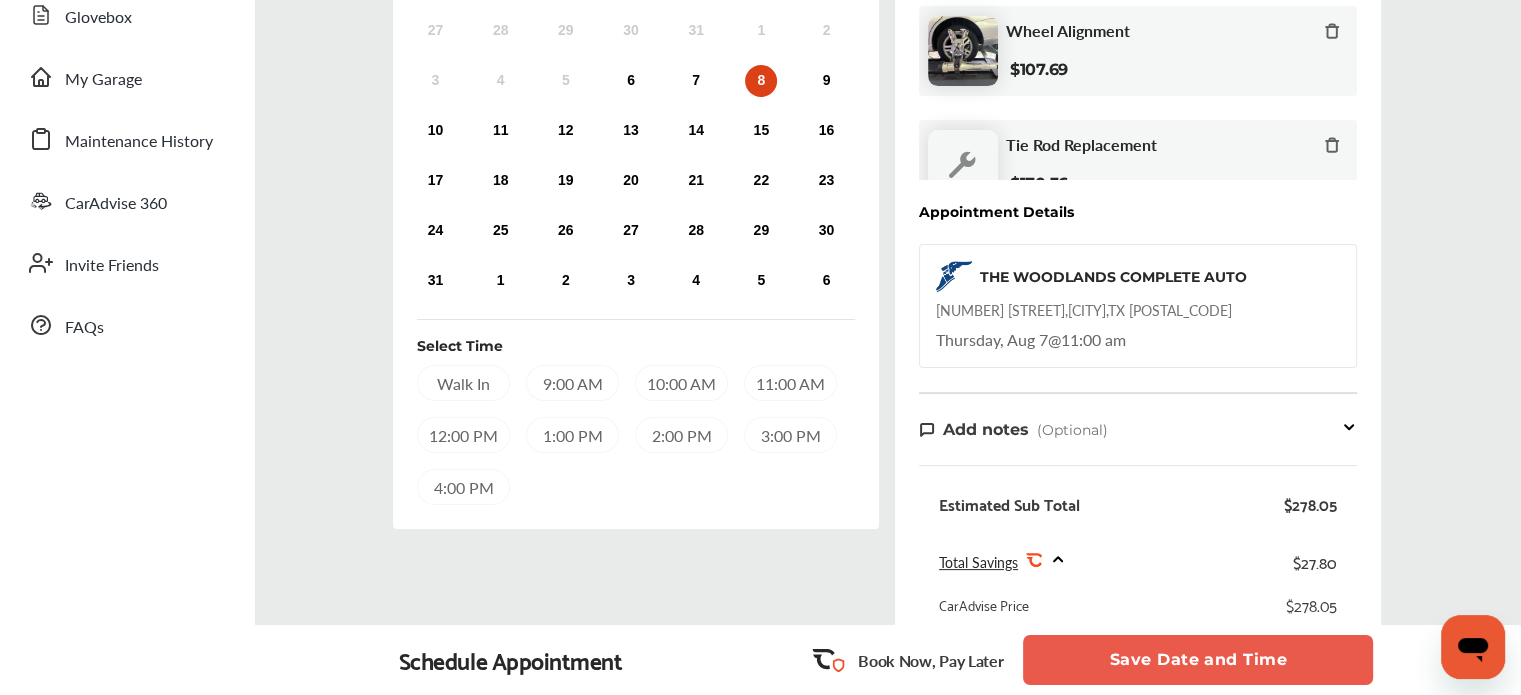 click on "10:00 AM" at bounding box center [681, 383] 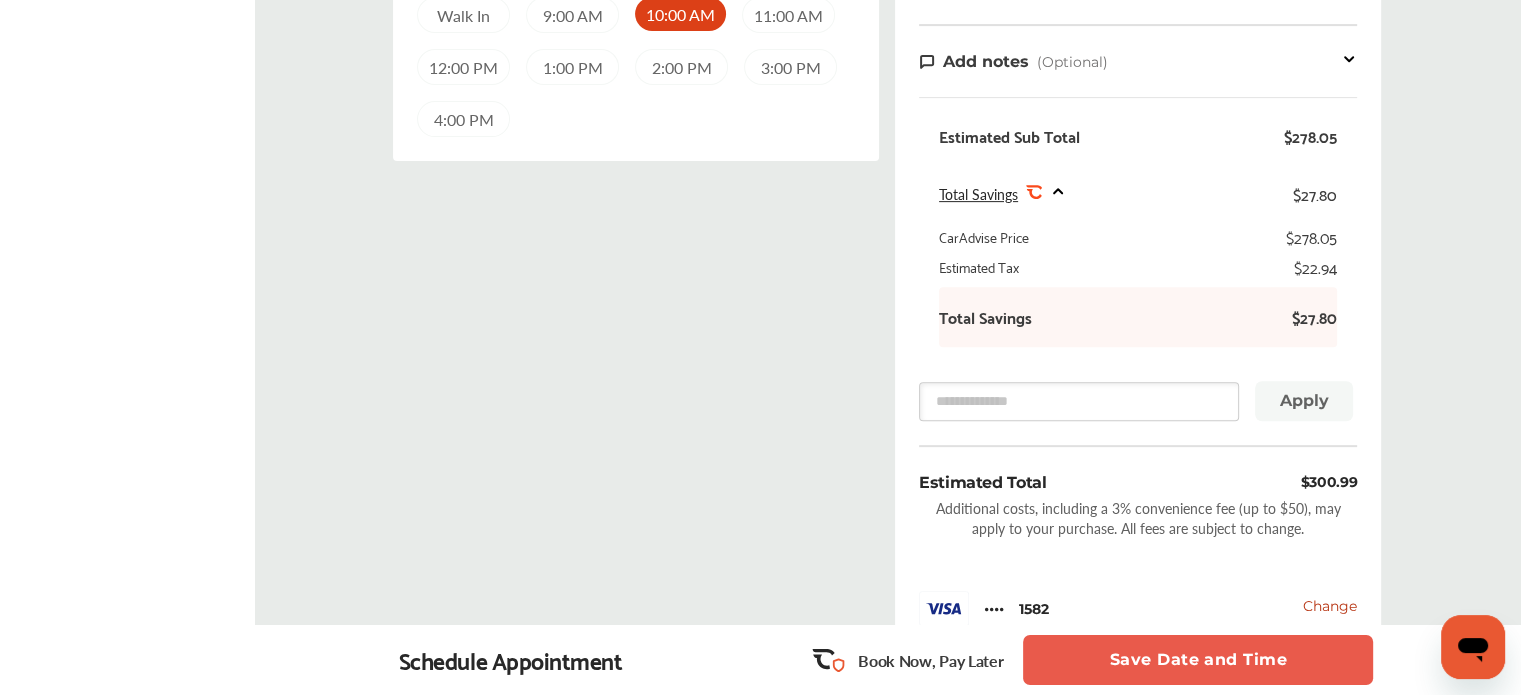 scroll, scrollTop: 701, scrollLeft: 0, axis: vertical 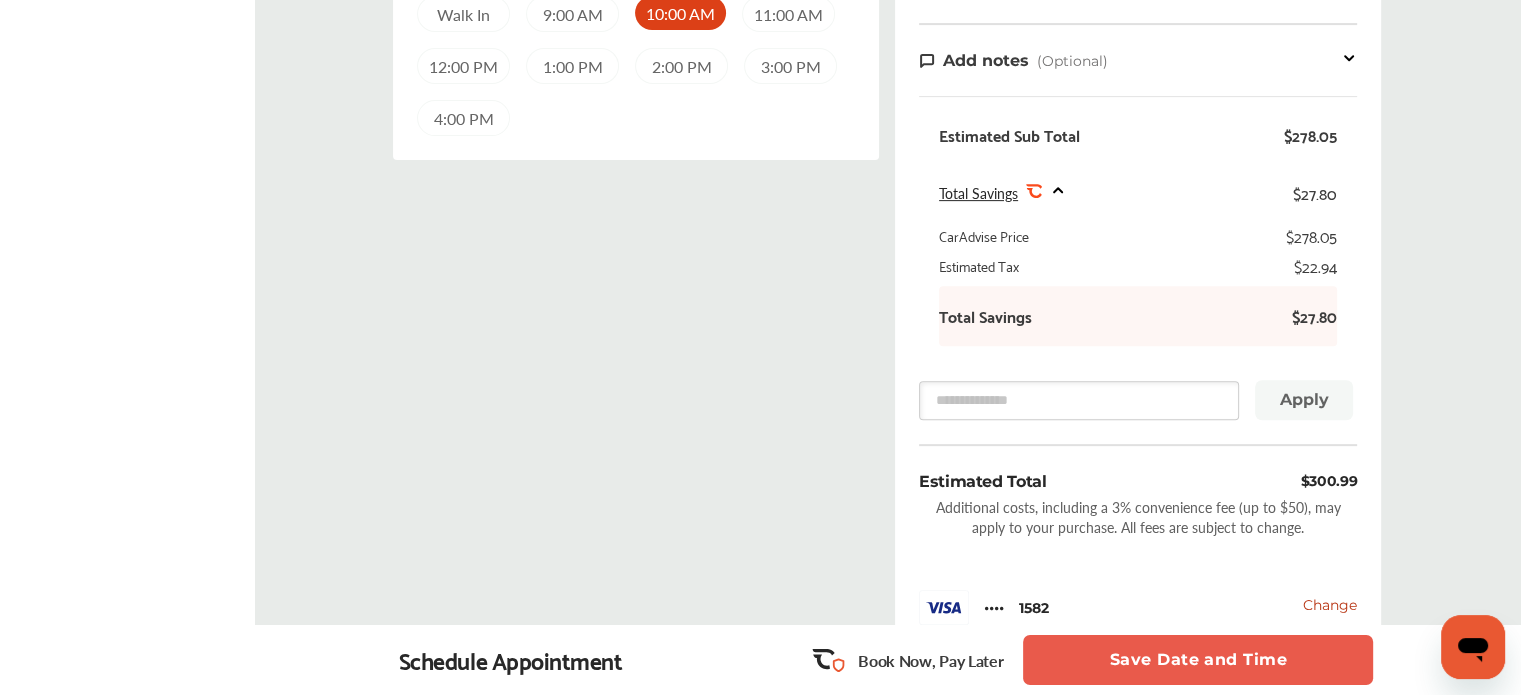 click on "Save Date and Time" at bounding box center (1198, 660) 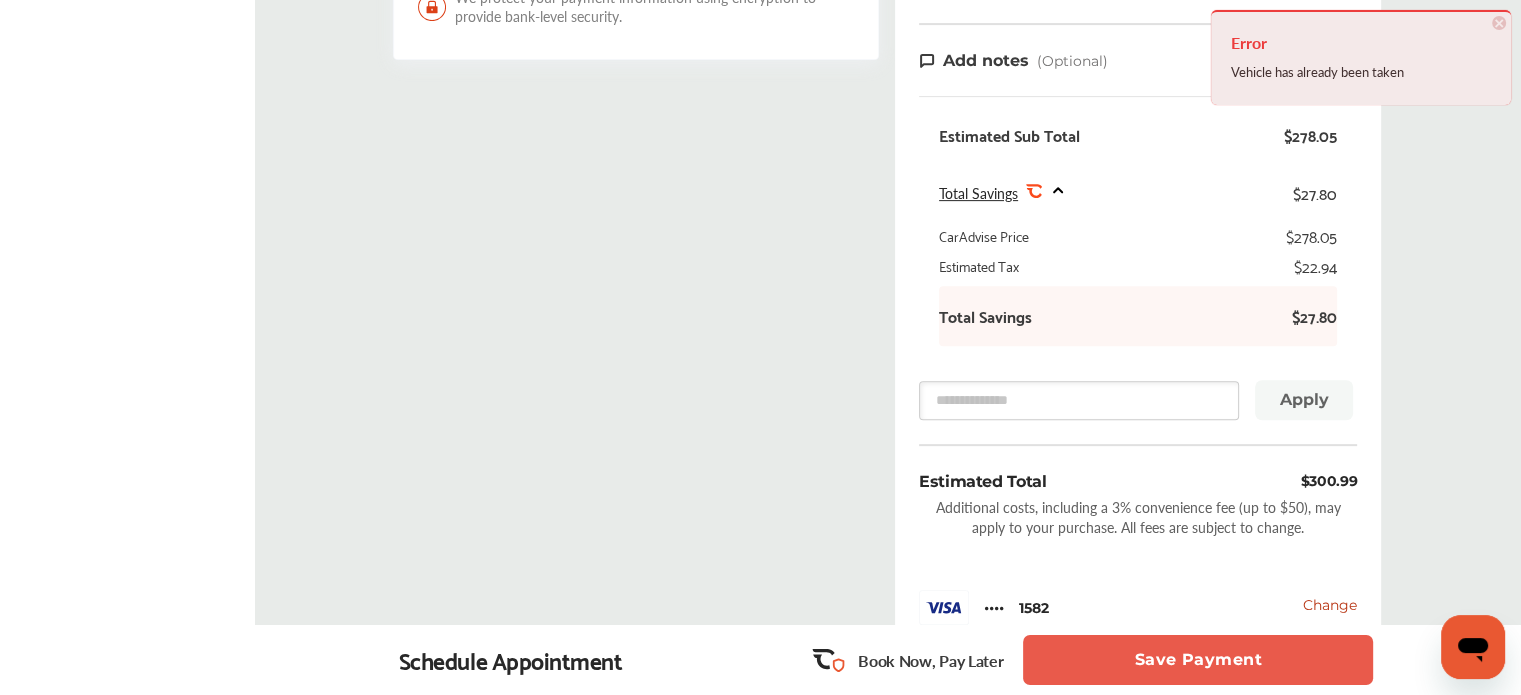 scroll, scrollTop: 0, scrollLeft: 0, axis: both 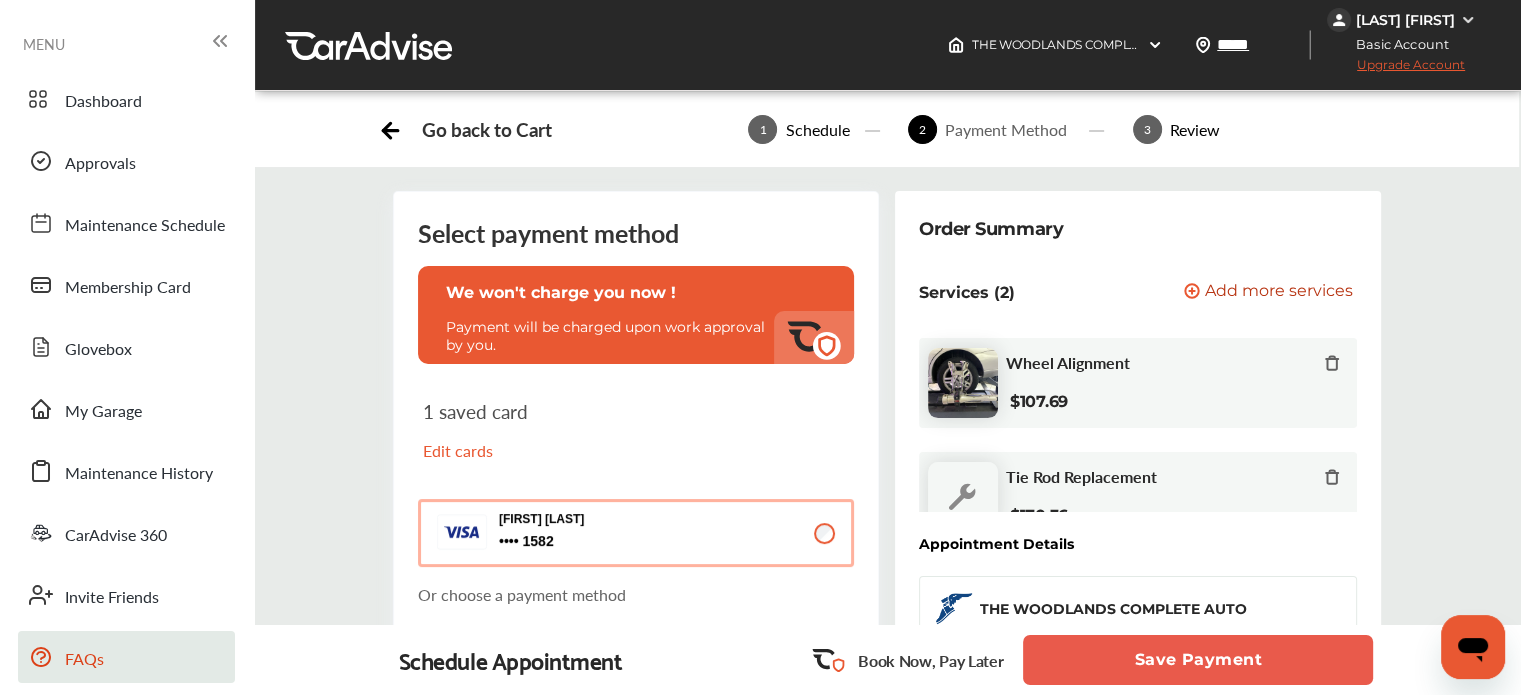 click on "FAQs" at bounding box center (84, 660) 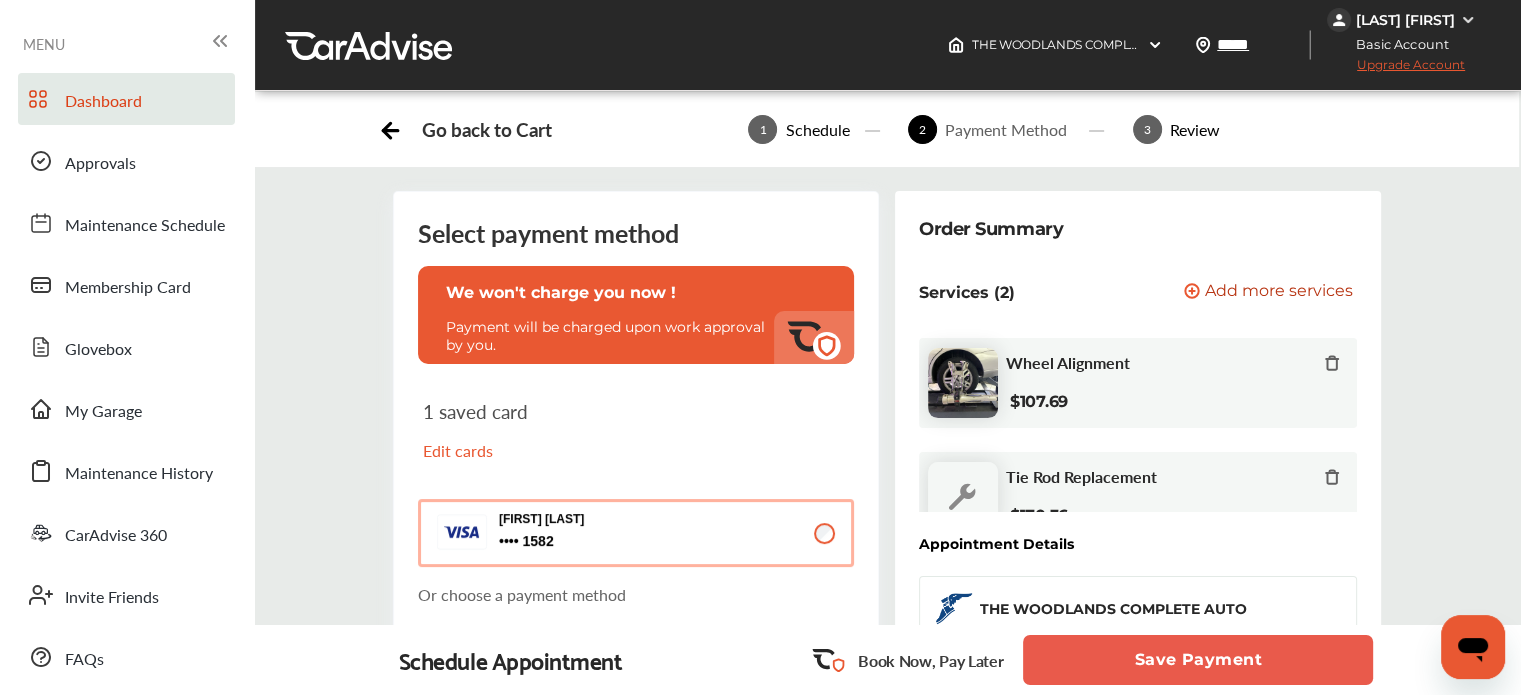 click on "Dashboard" at bounding box center [103, 102] 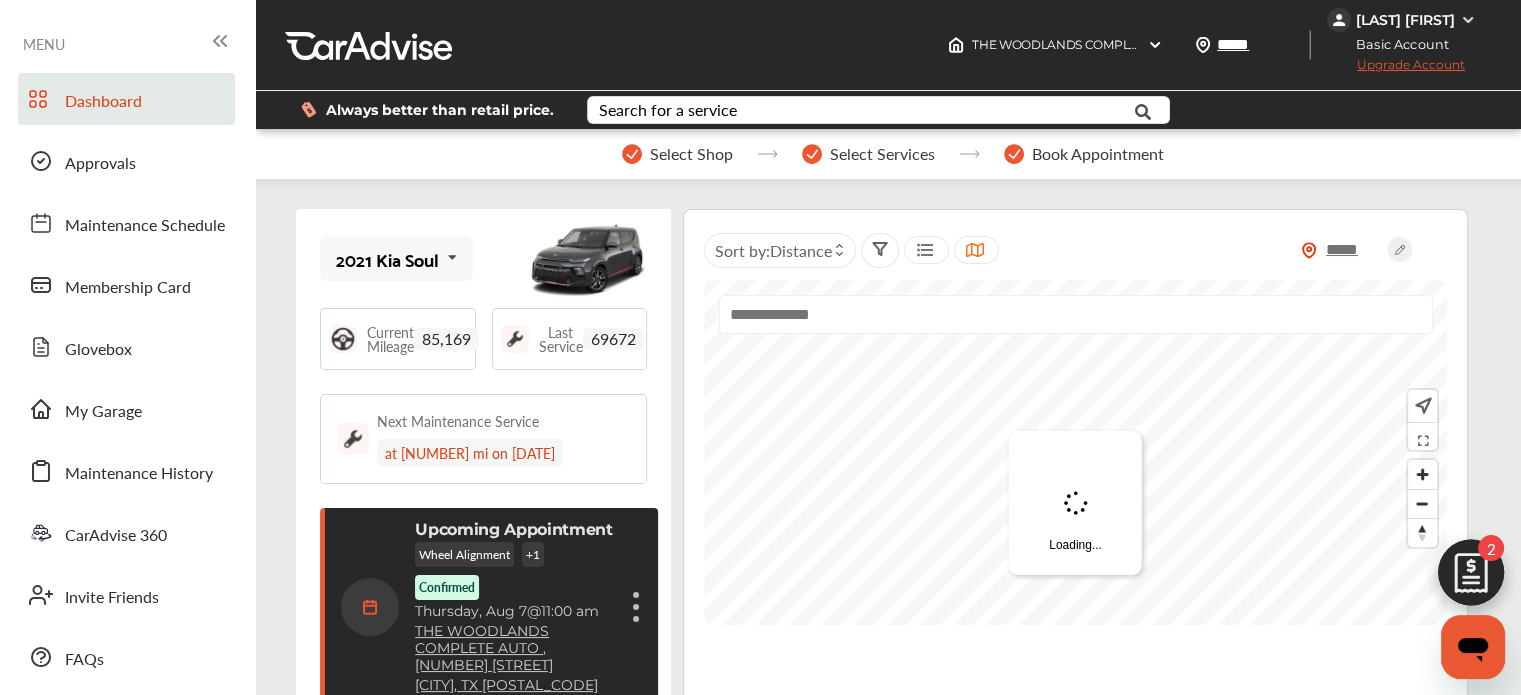 scroll, scrollTop: 295, scrollLeft: 0, axis: vertical 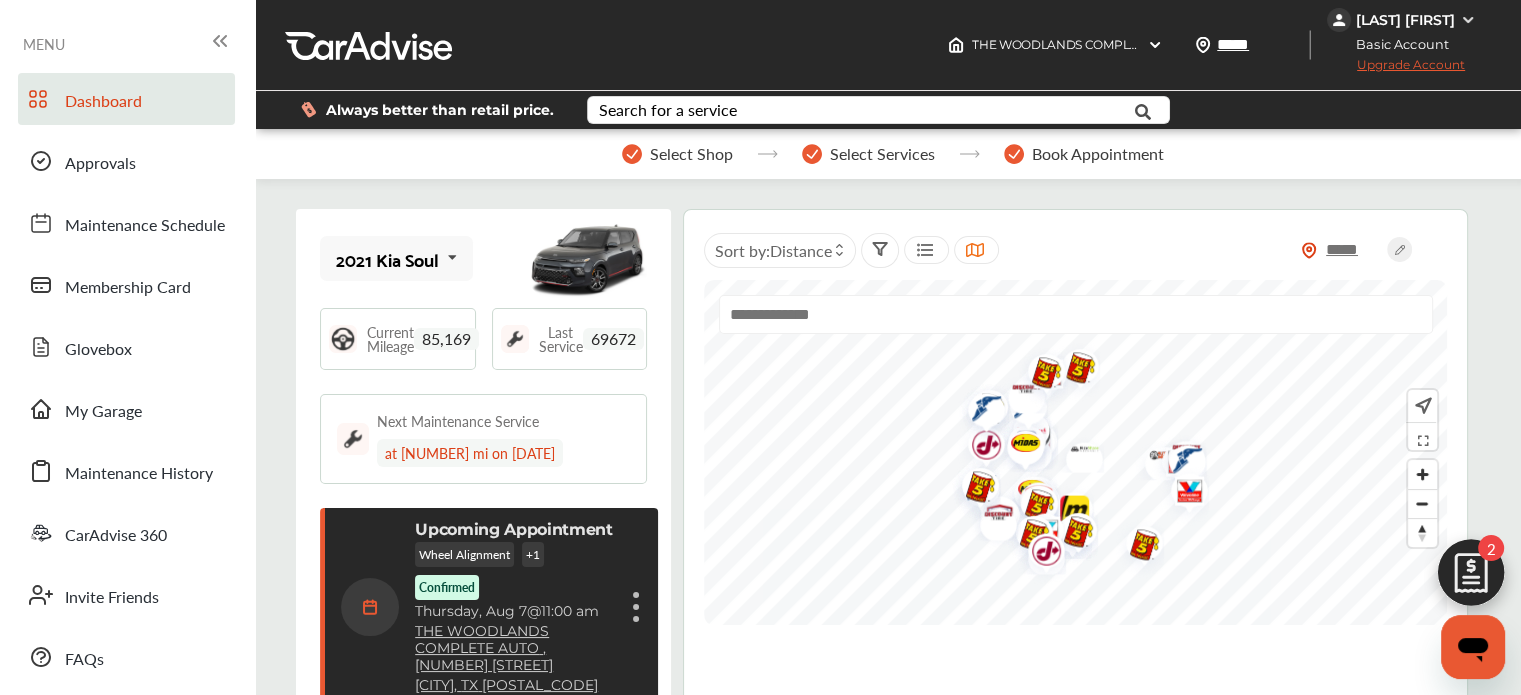 click at bounding box center [1471, 578] 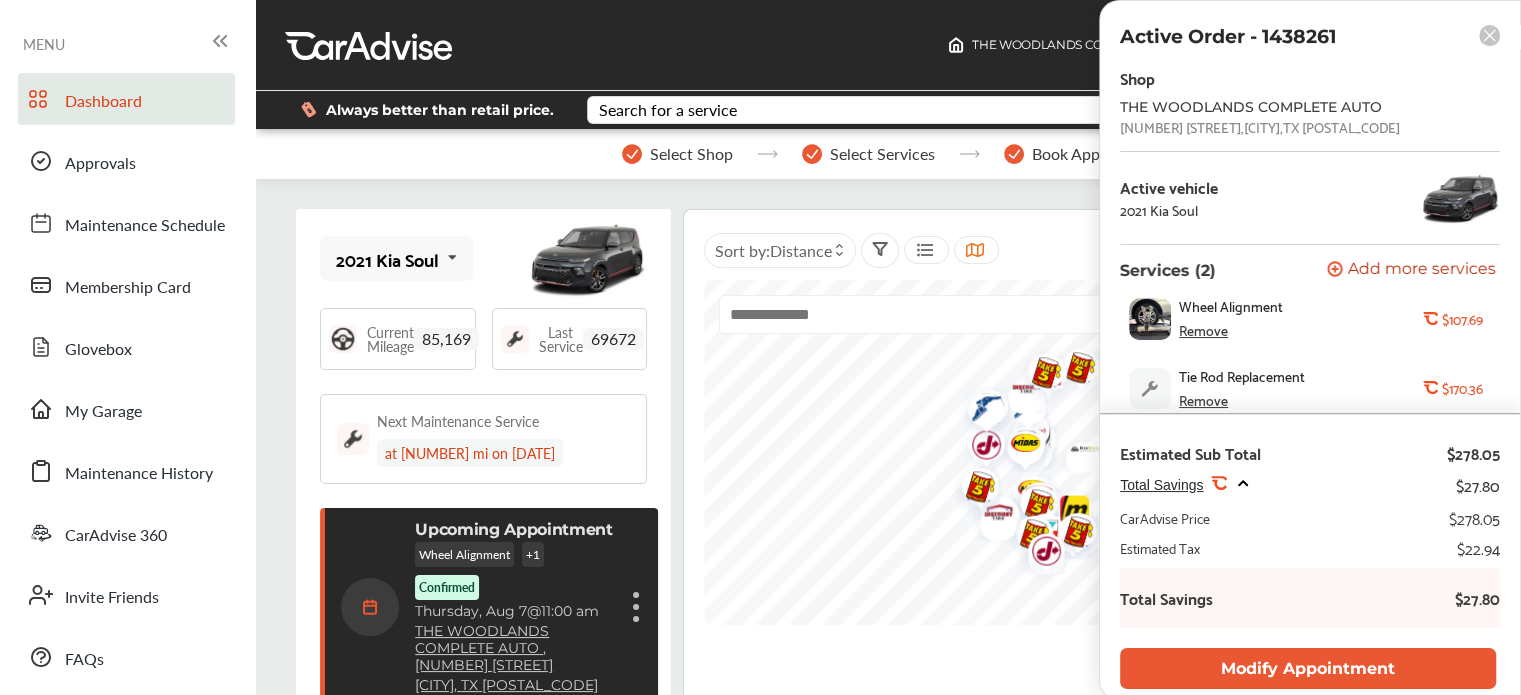 scroll, scrollTop: 0, scrollLeft: 0, axis: both 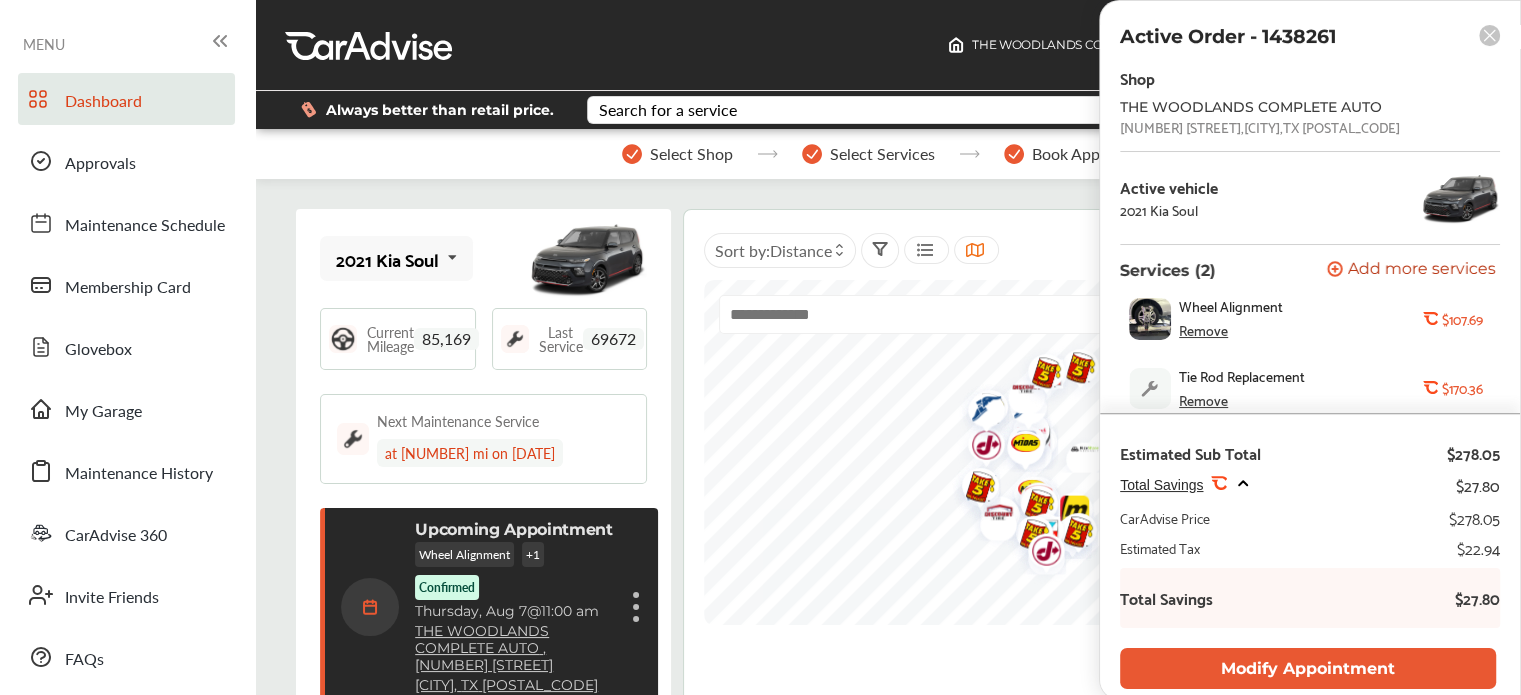 click 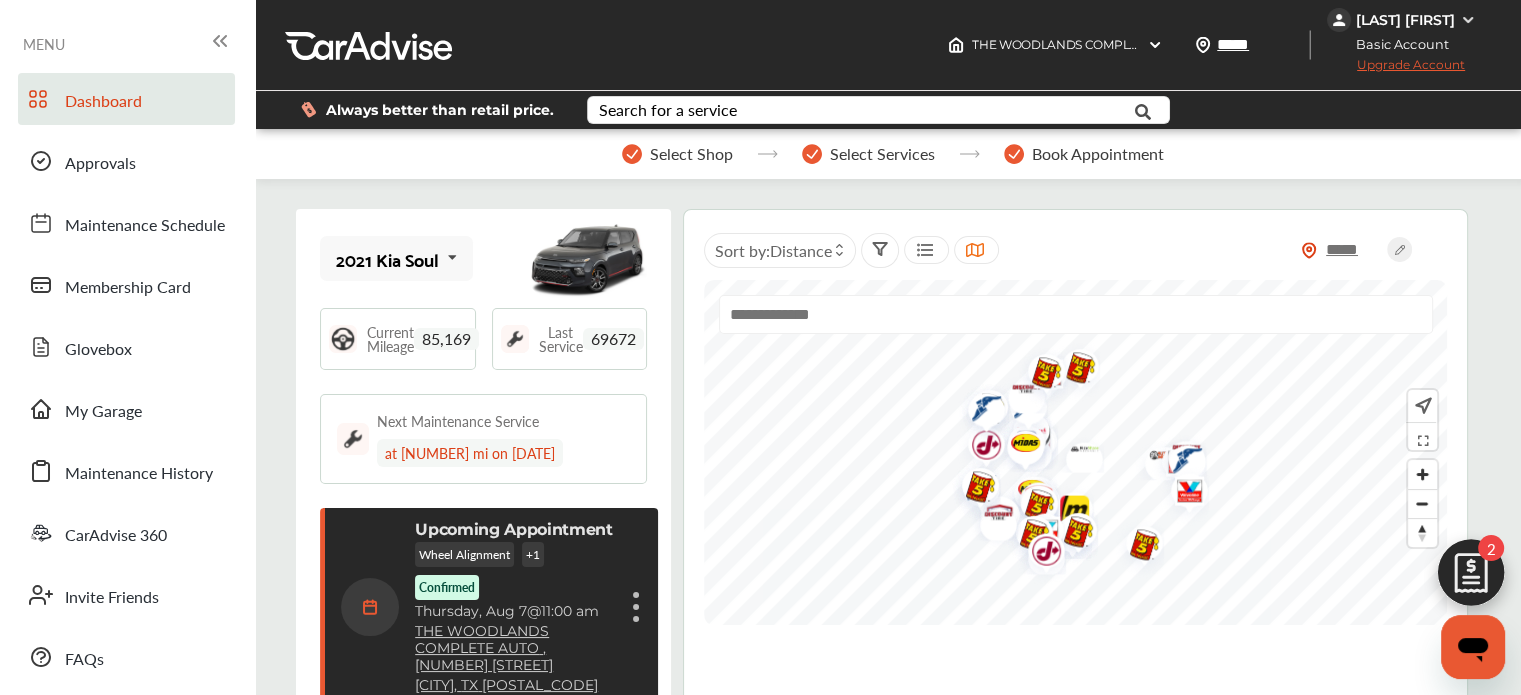 click at bounding box center (1468, 20) 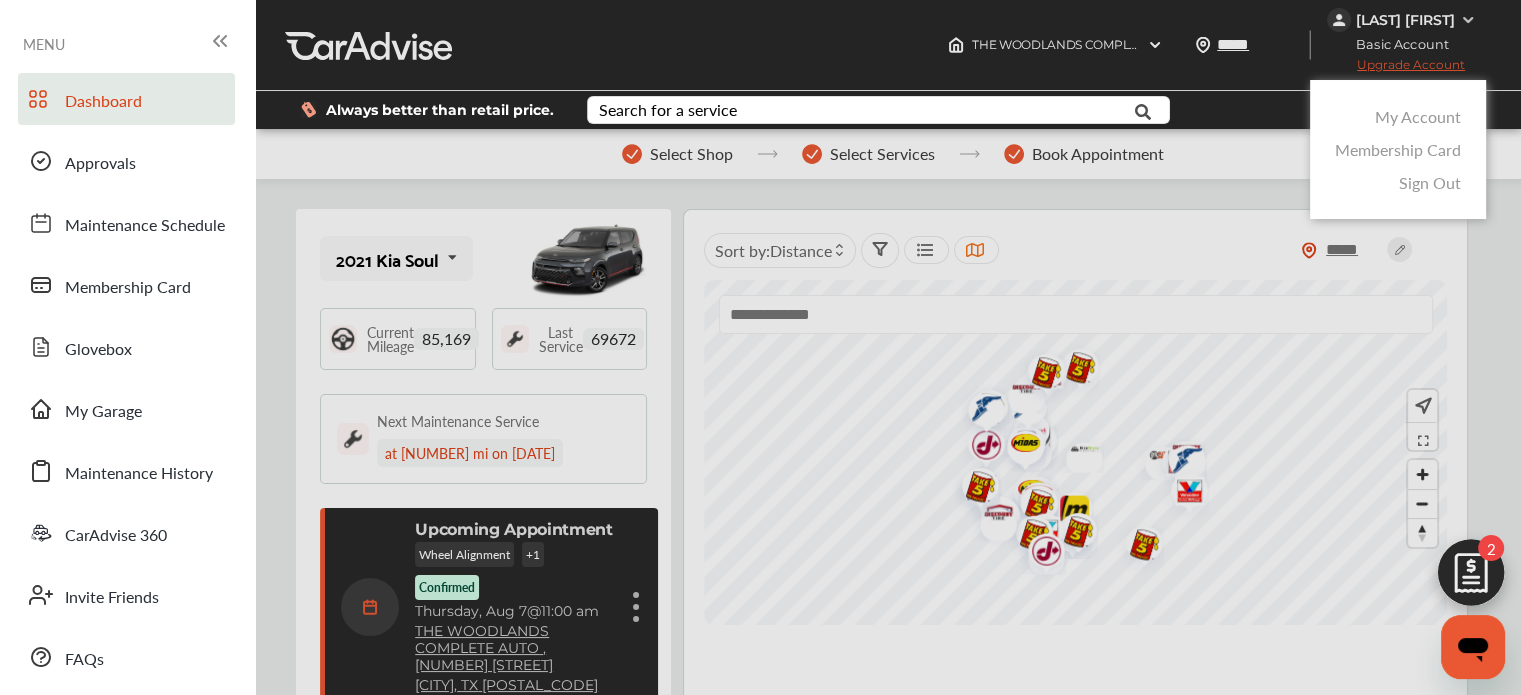 click on "Sign Out" at bounding box center (1430, 182) 